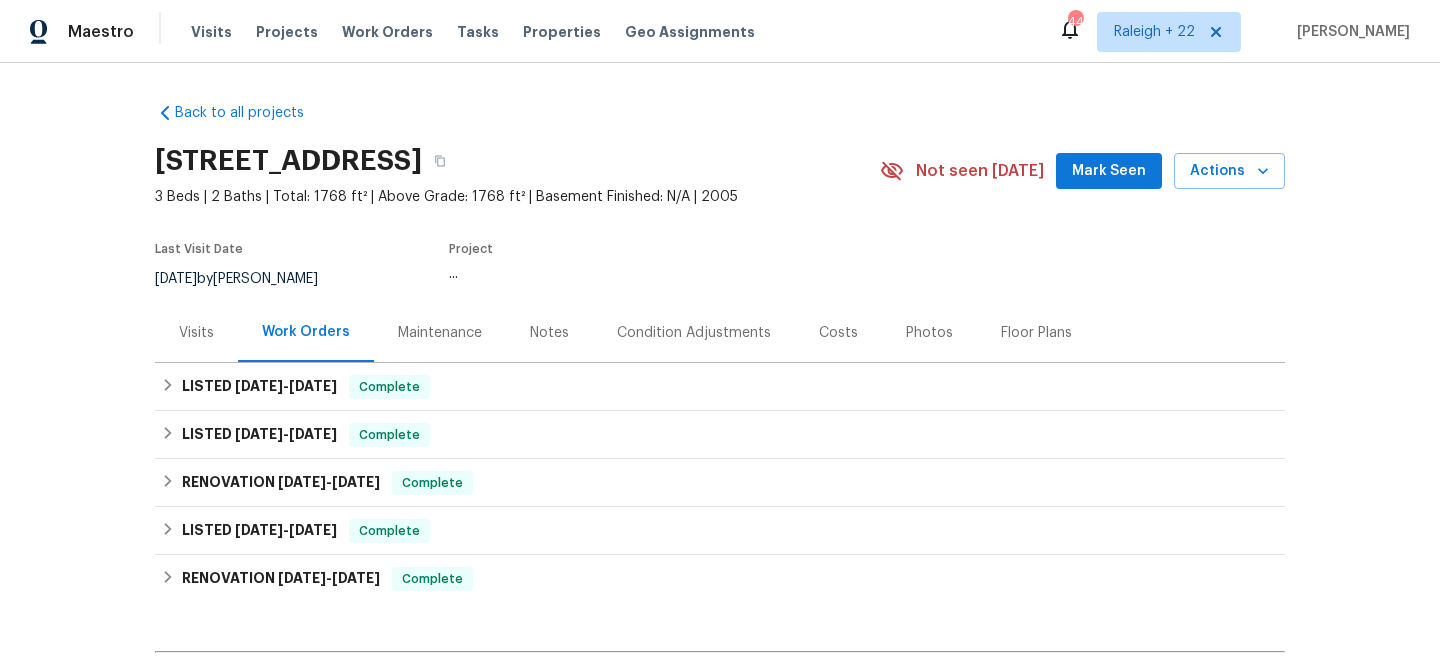 scroll, scrollTop: 0, scrollLeft: 0, axis: both 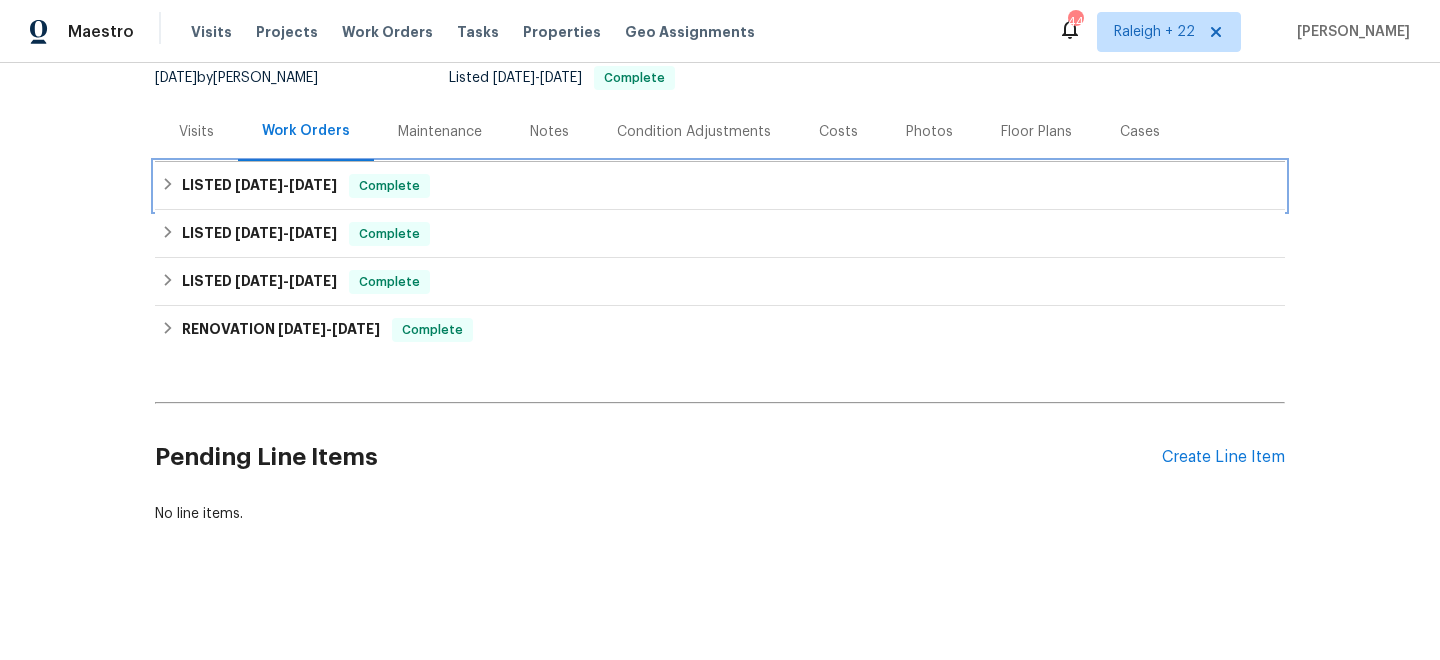 click 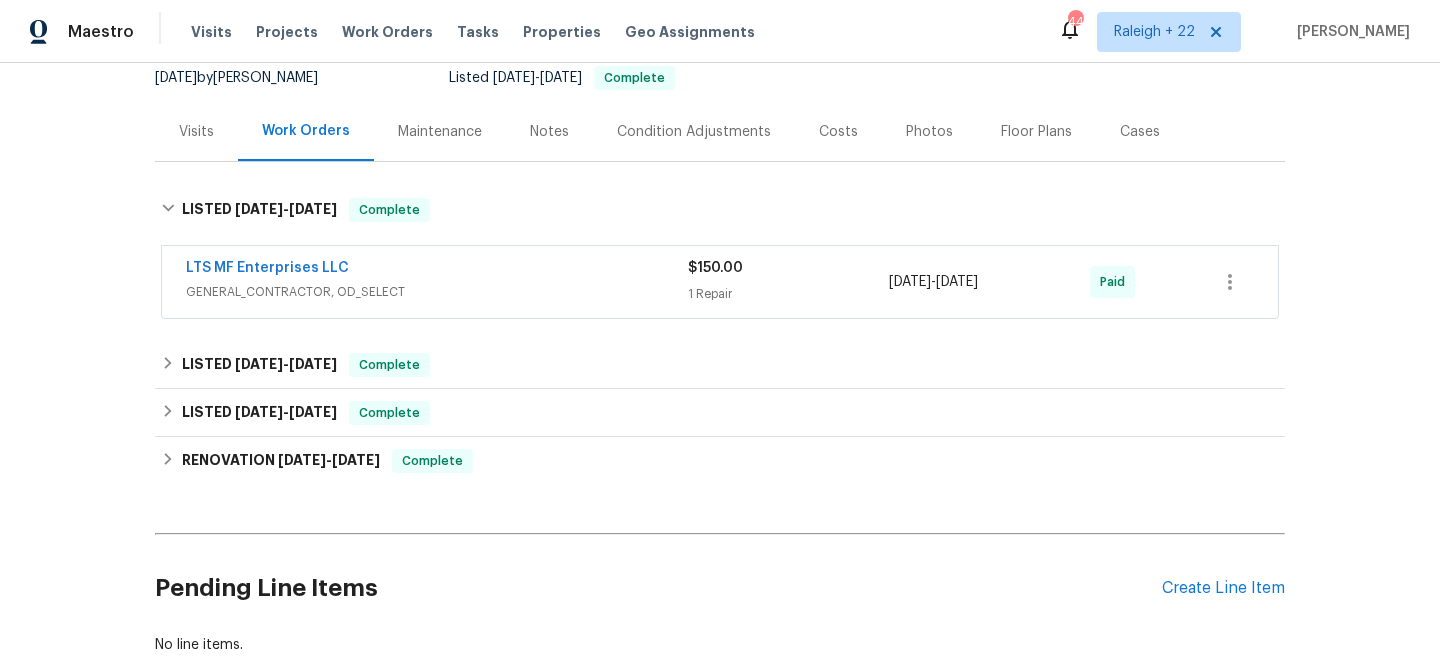 click on "GENERAL_CONTRACTOR, OD_SELECT" at bounding box center (437, 292) 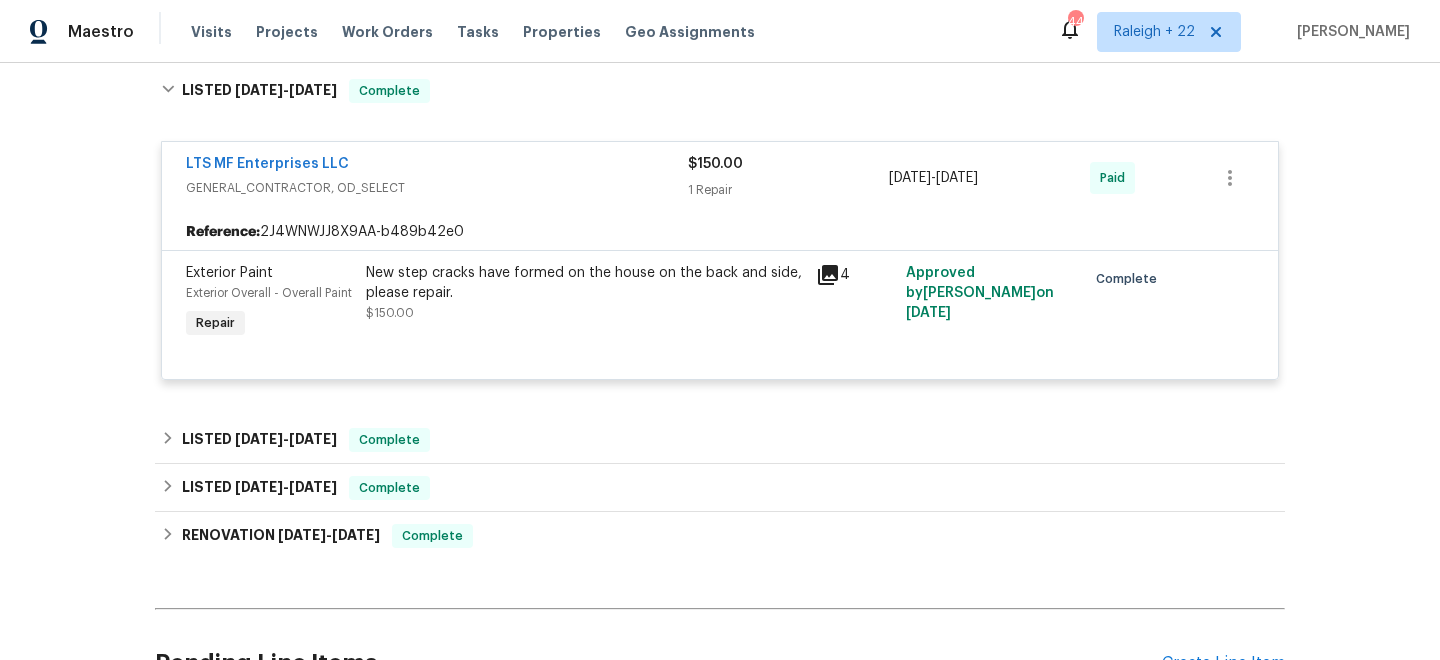 scroll, scrollTop: 329, scrollLeft: 0, axis: vertical 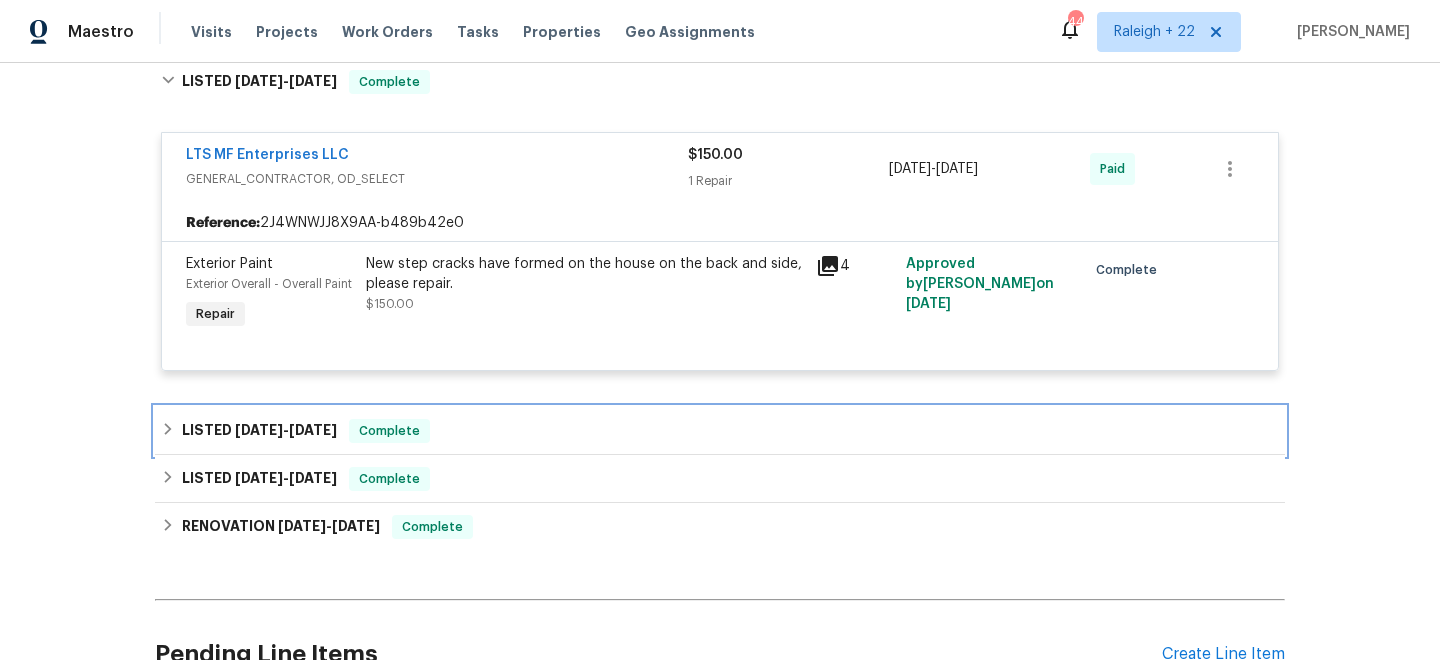 click on "LISTED   6/16/25  -  6/20/25 Complete" at bounding box center [720, 431] 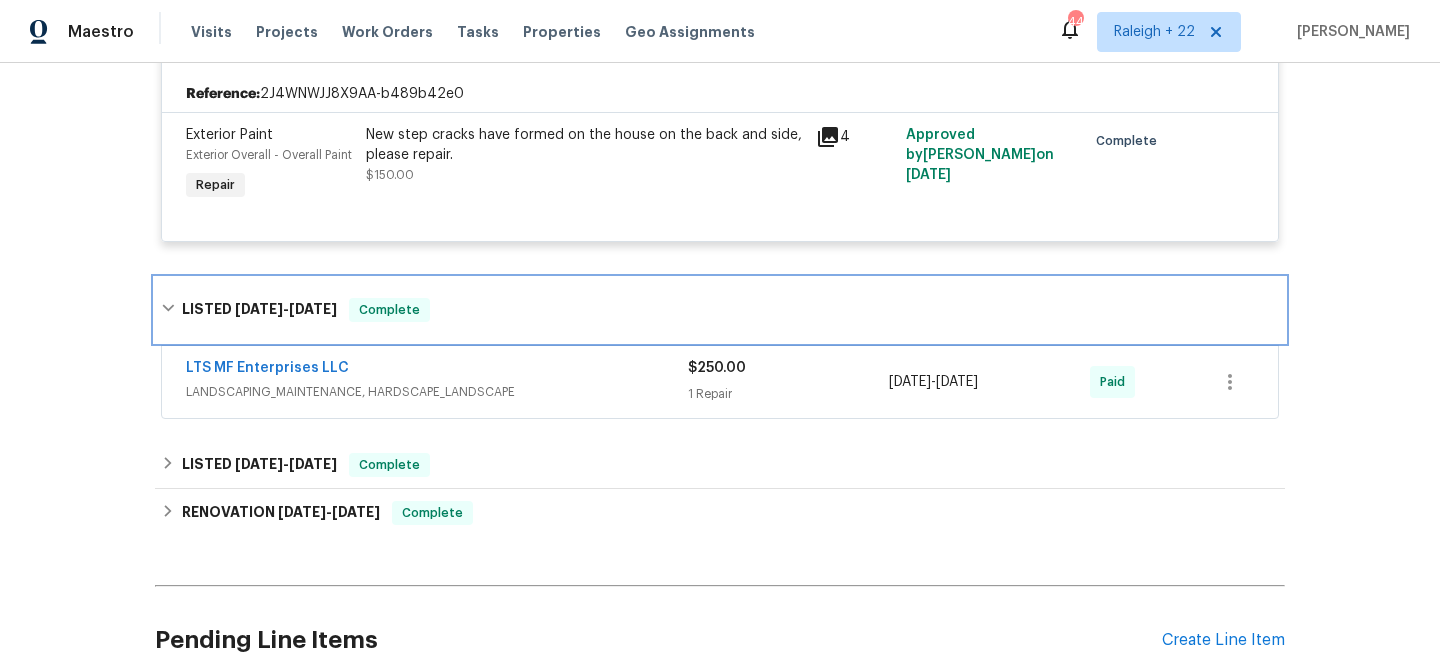 scroll, scrollTop: 507, scrollLeft: 0, axis: vertical 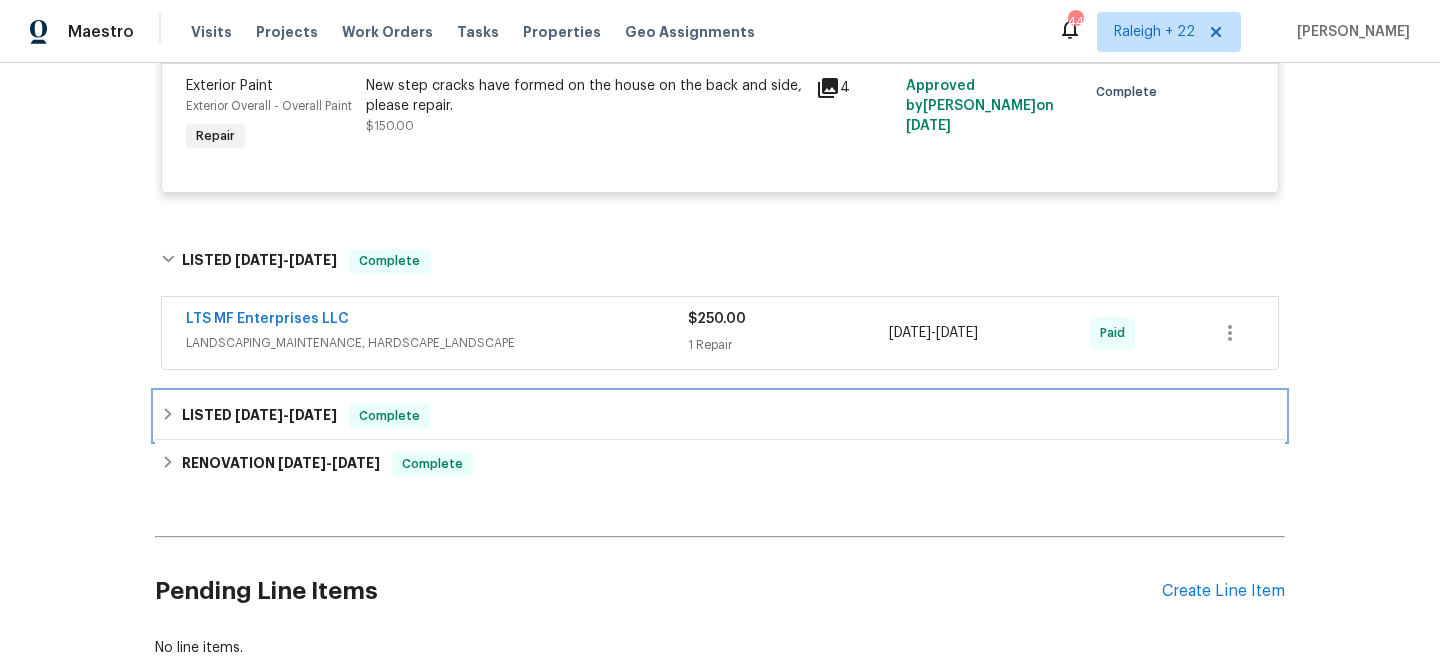 click 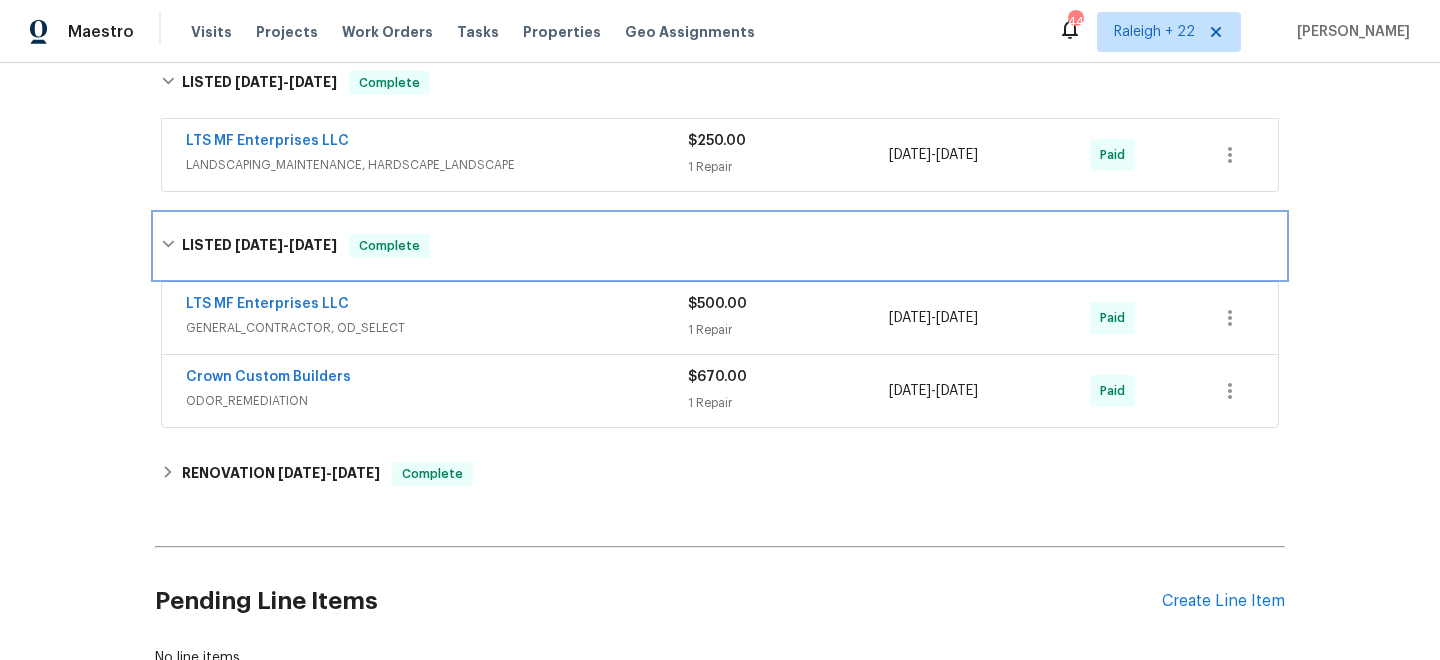 scroll, scrollTop: 714, scrollLeft: 0, axis: vertical 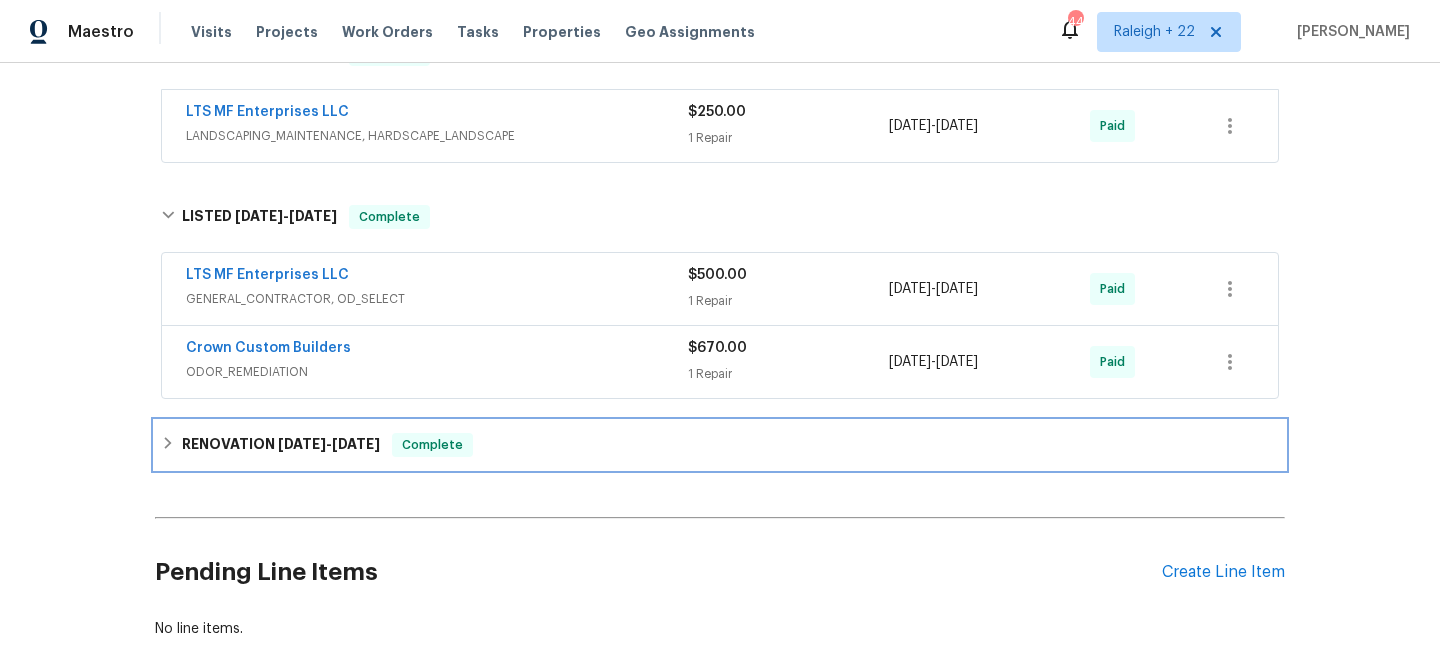 click 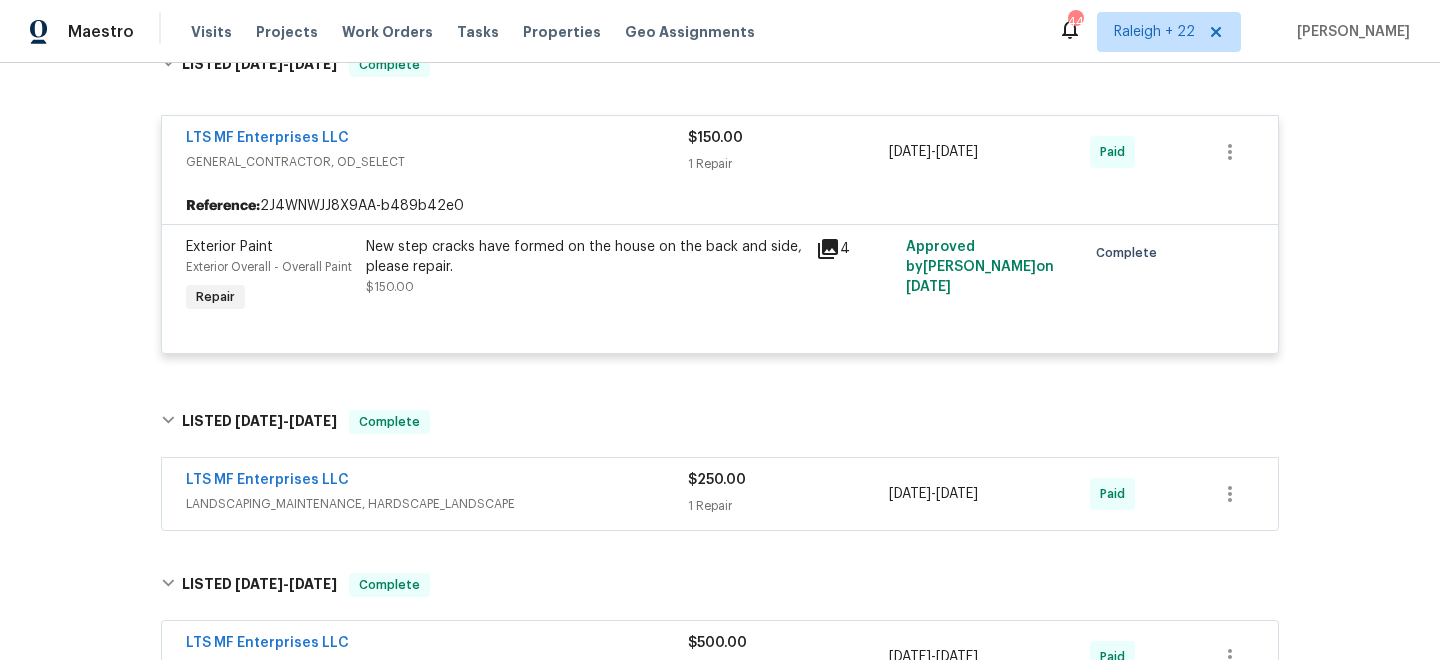 scroll, scrollTop: 388, scrollLeft: 0, axis: vertical 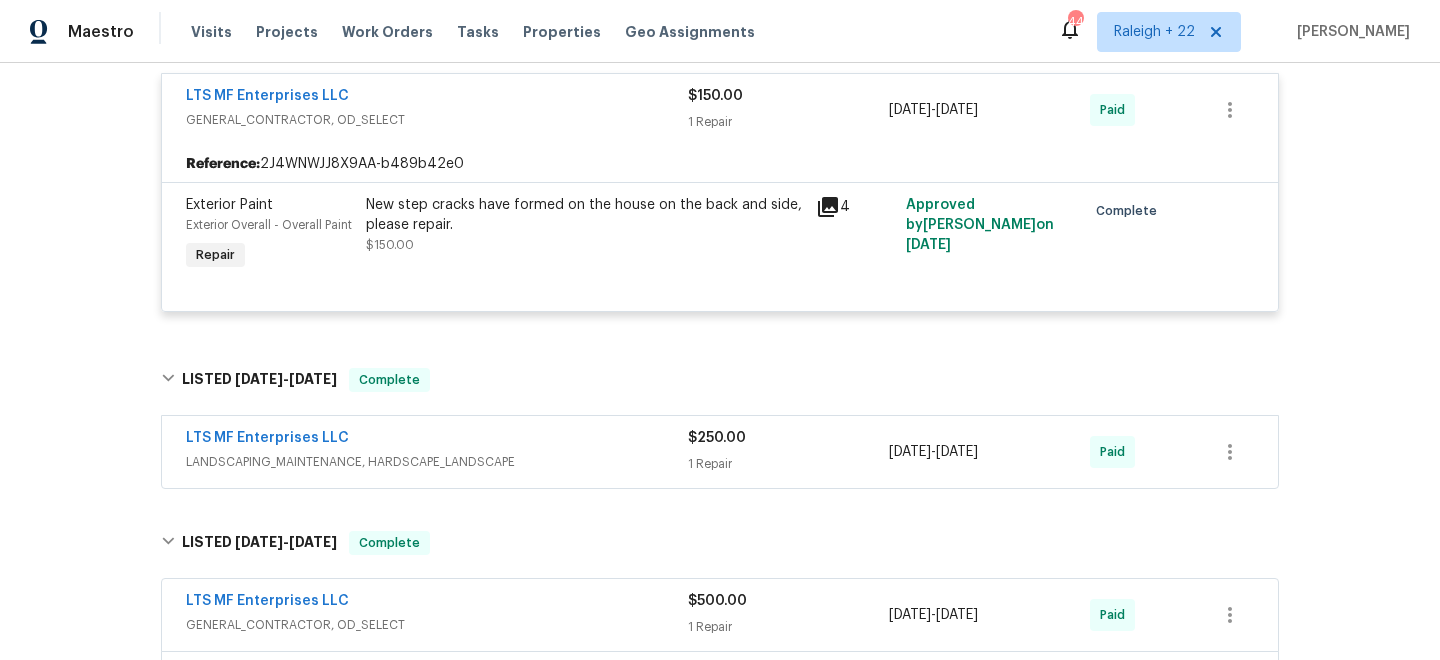 click on "LANDSCAPING_MAINTENANCE, HARDSCAPE_LANDSCAPE" at bounding box center (437, 462) 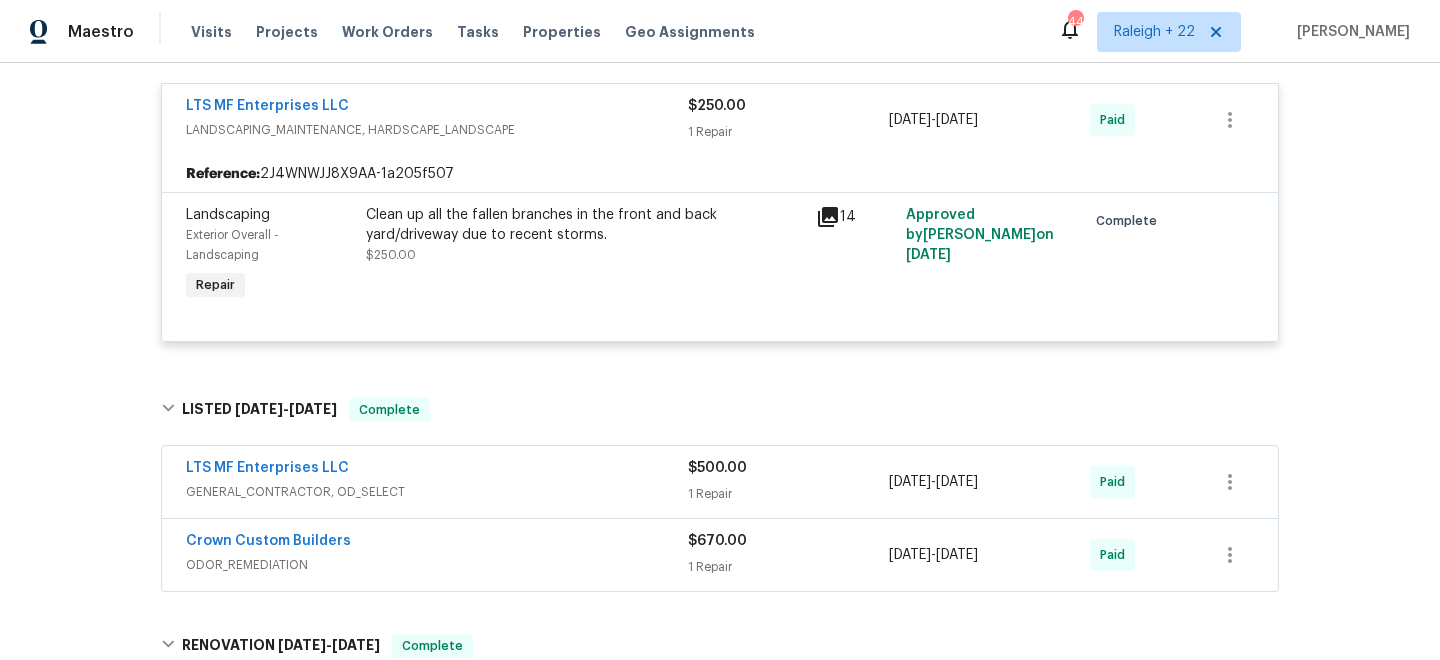 scroll, scrollTop: 774, scrollLeft: 0, axis: vertical 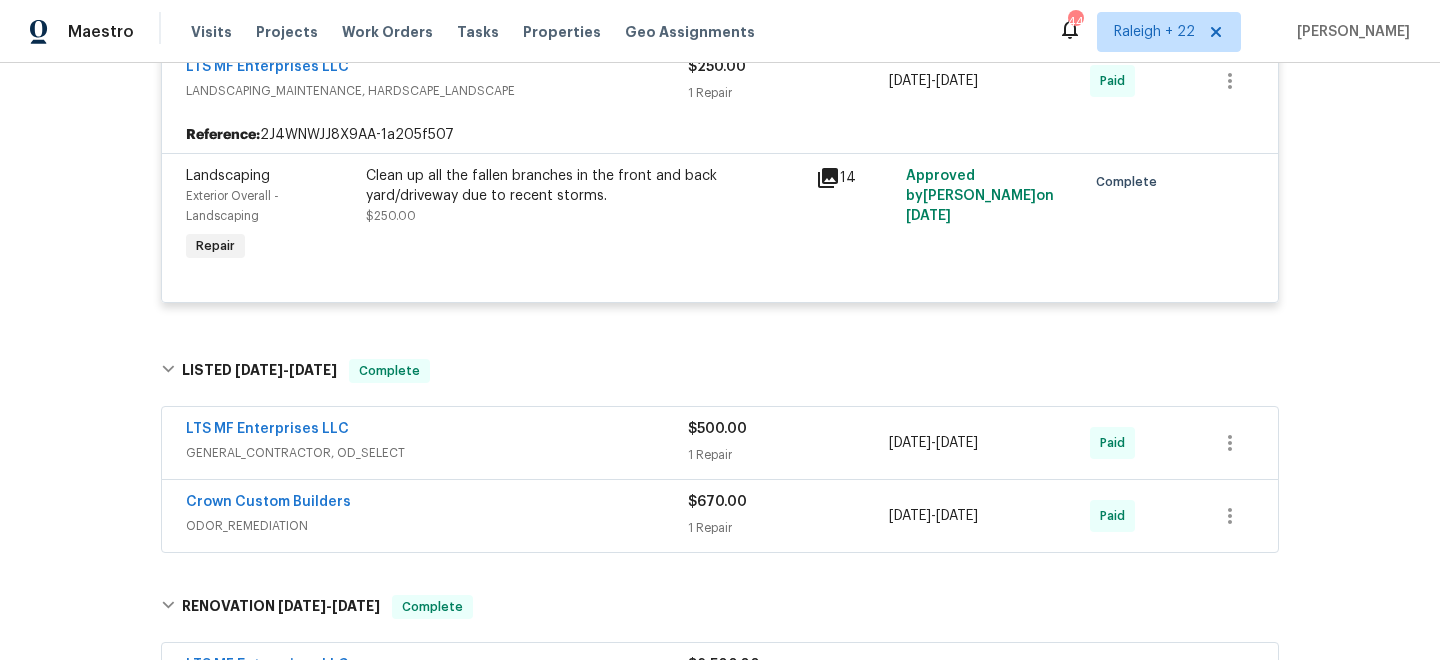 click on "GENERAL_CONTRACTOR, OD_SELECT" at bounding box center [437, 453] 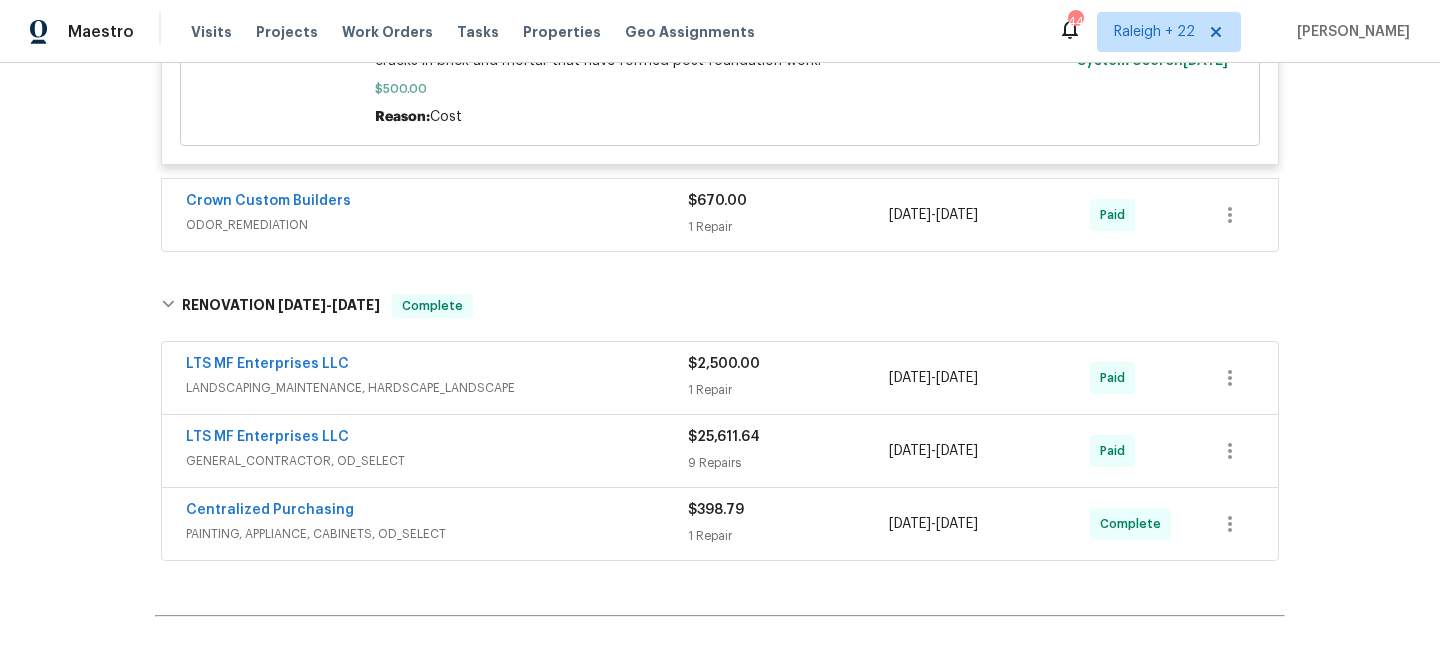 scroll, scrollTop: 1414, scrollLeft: 0, axis: vertical 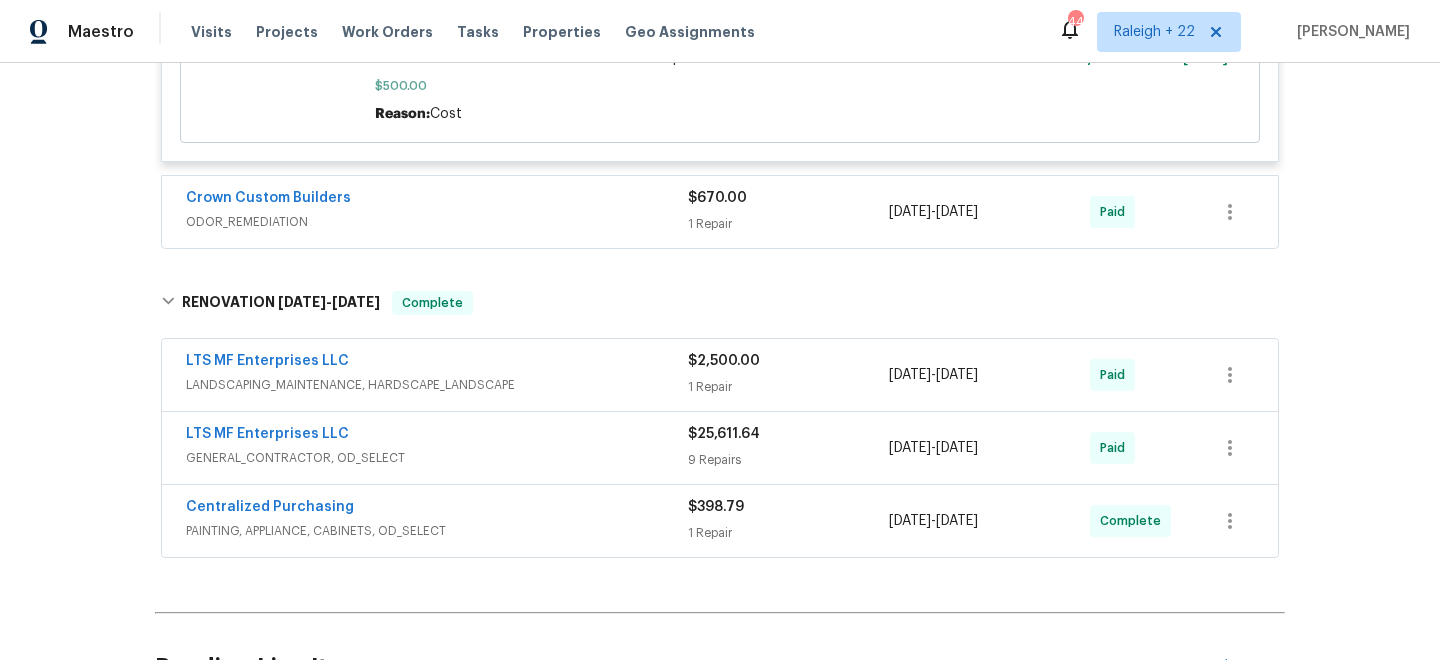 click on "LANDSCAPING_MAINTENANCE, HARDSCAPE_LANDSCAPE" at bounding box center (437, 385) 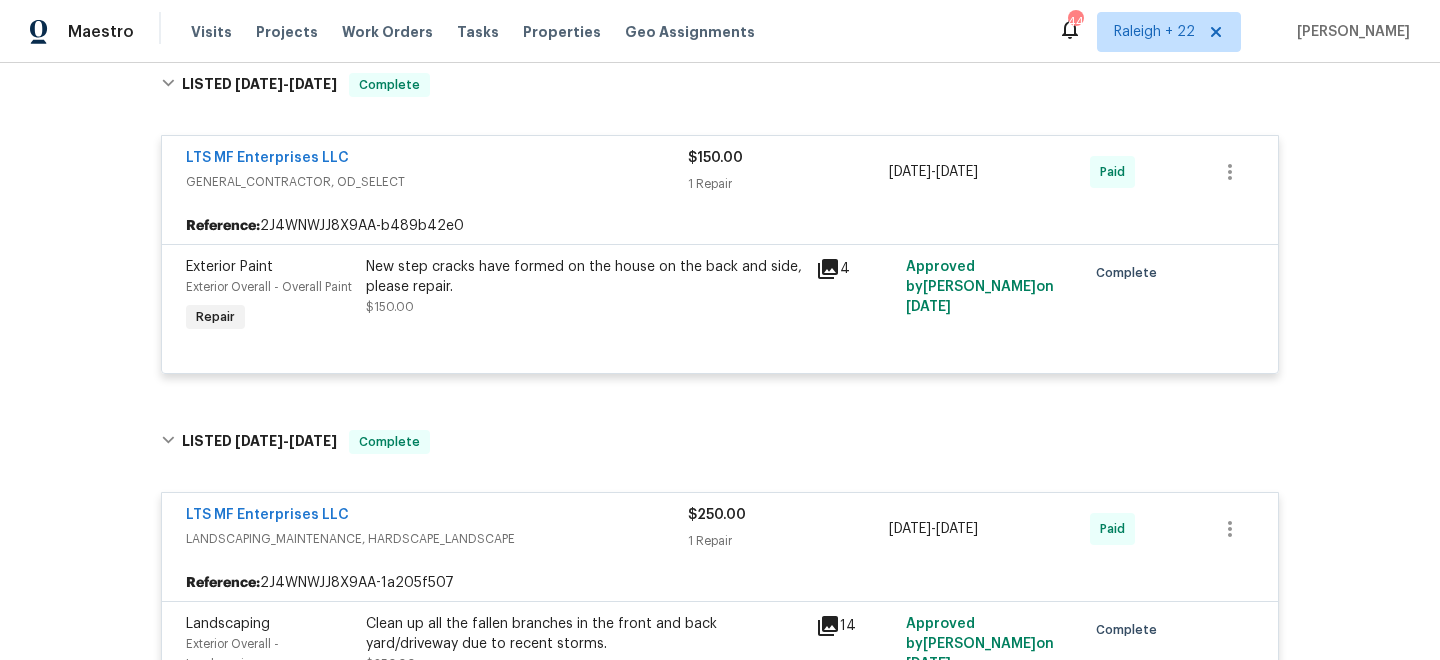 scroll, scrollTop: 0, scrollLeft: 0, axis: both 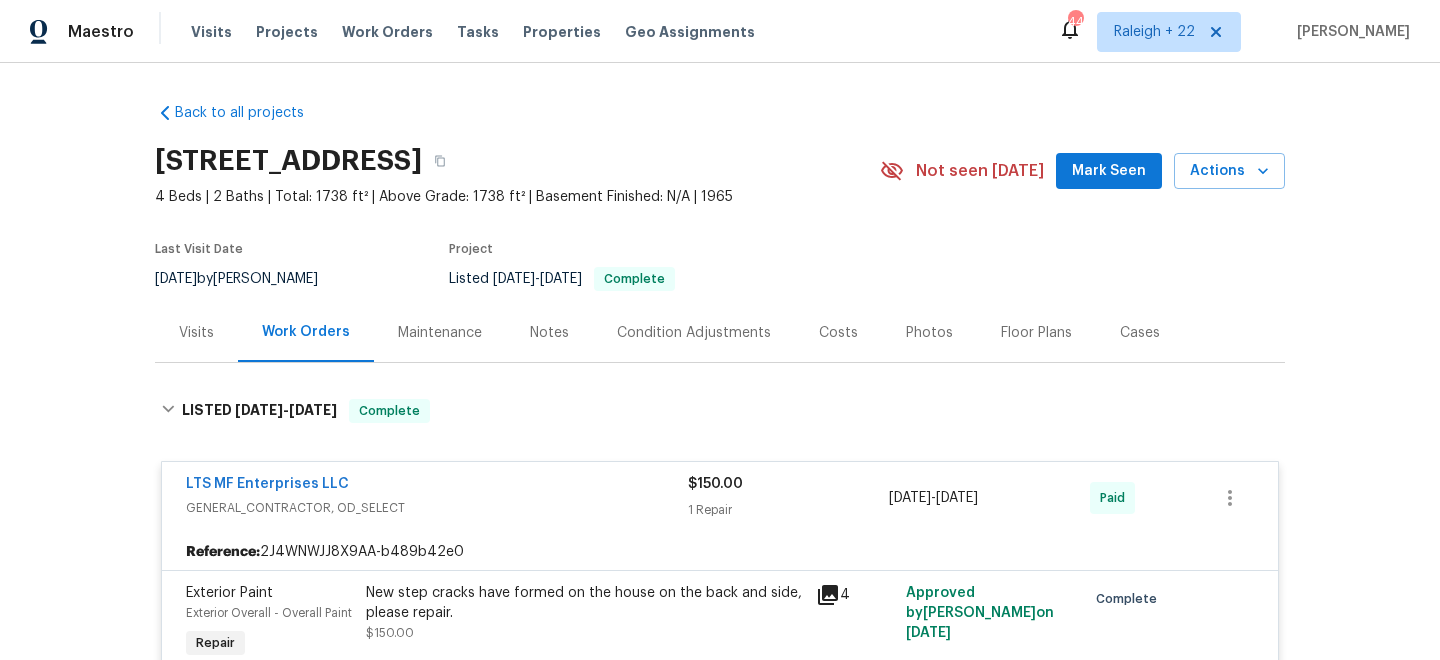 click on "Visits" at bounding box center (196, 333) 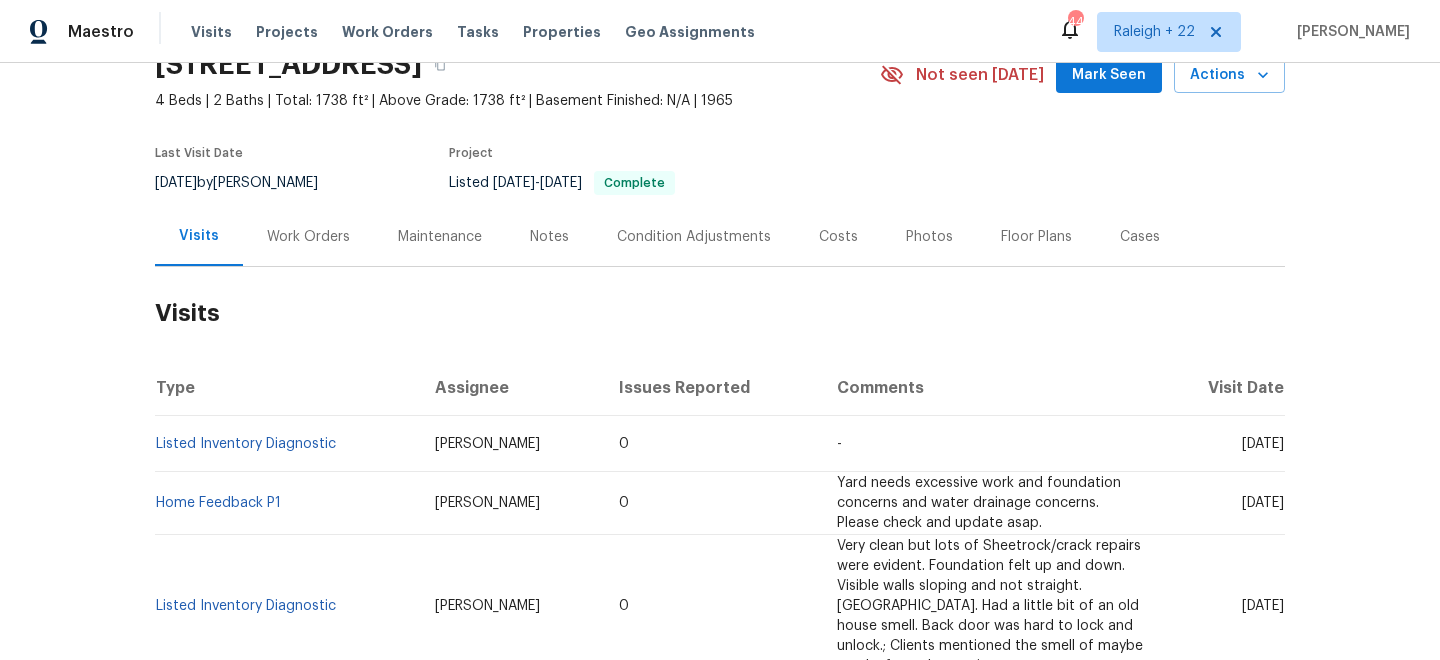 scroll, scrollTop: 0, scrollLeft: 0, axis: both 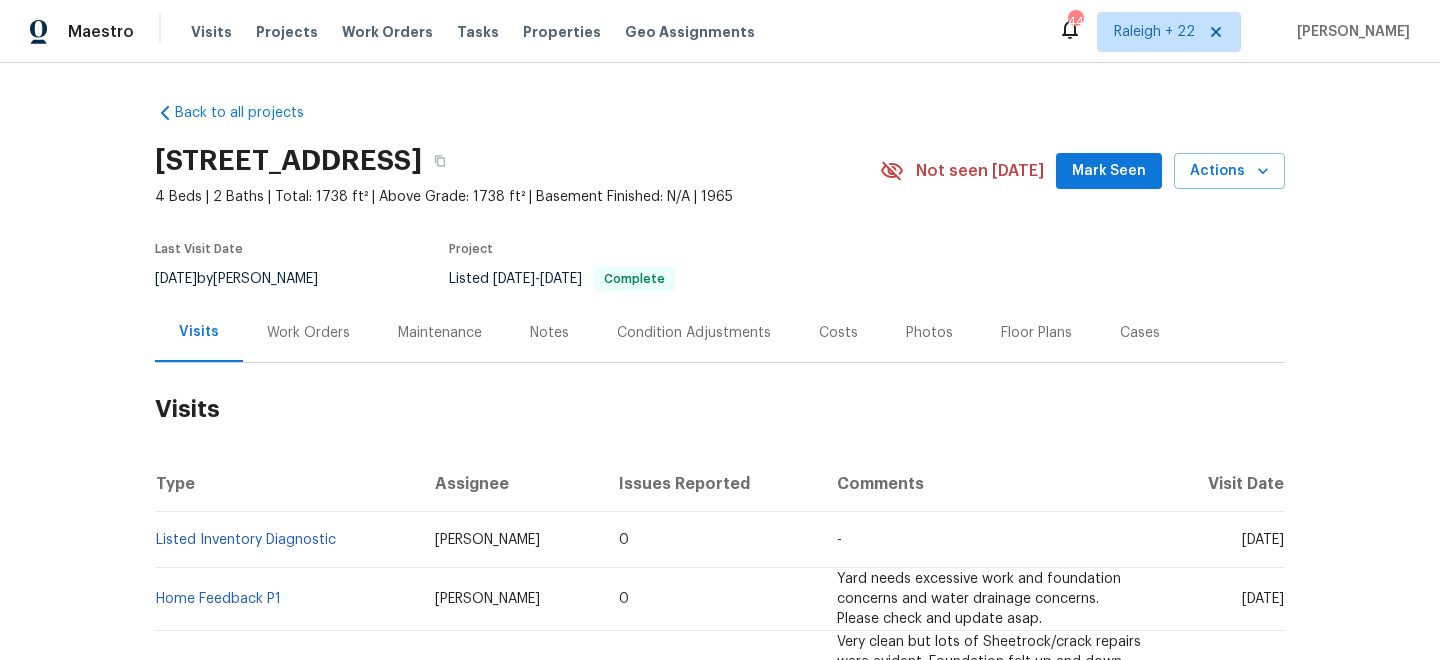 drag, startPoint x: 1172, startPoint y: 540, endPoint x: 1282, endPoint y: 539, distance: 110.00455 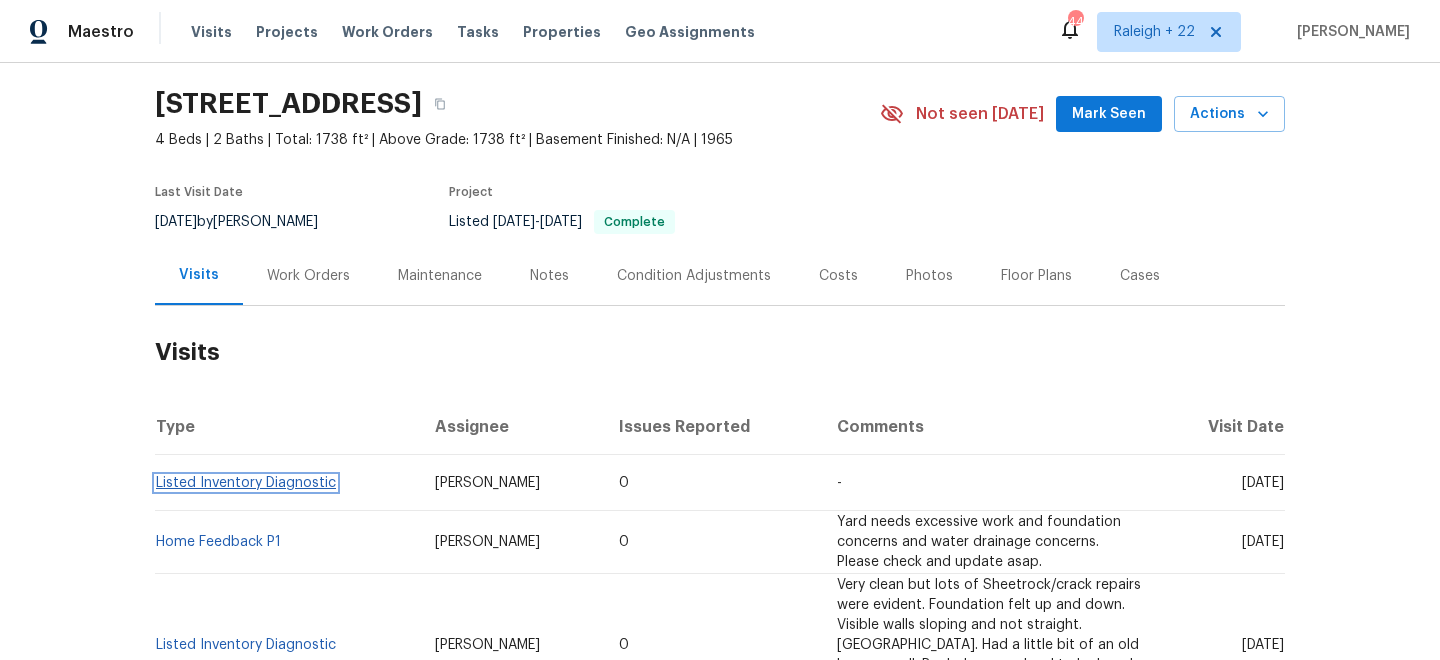 click on "Listed Inventory Diagnostic" at bounding box center (246, 483) 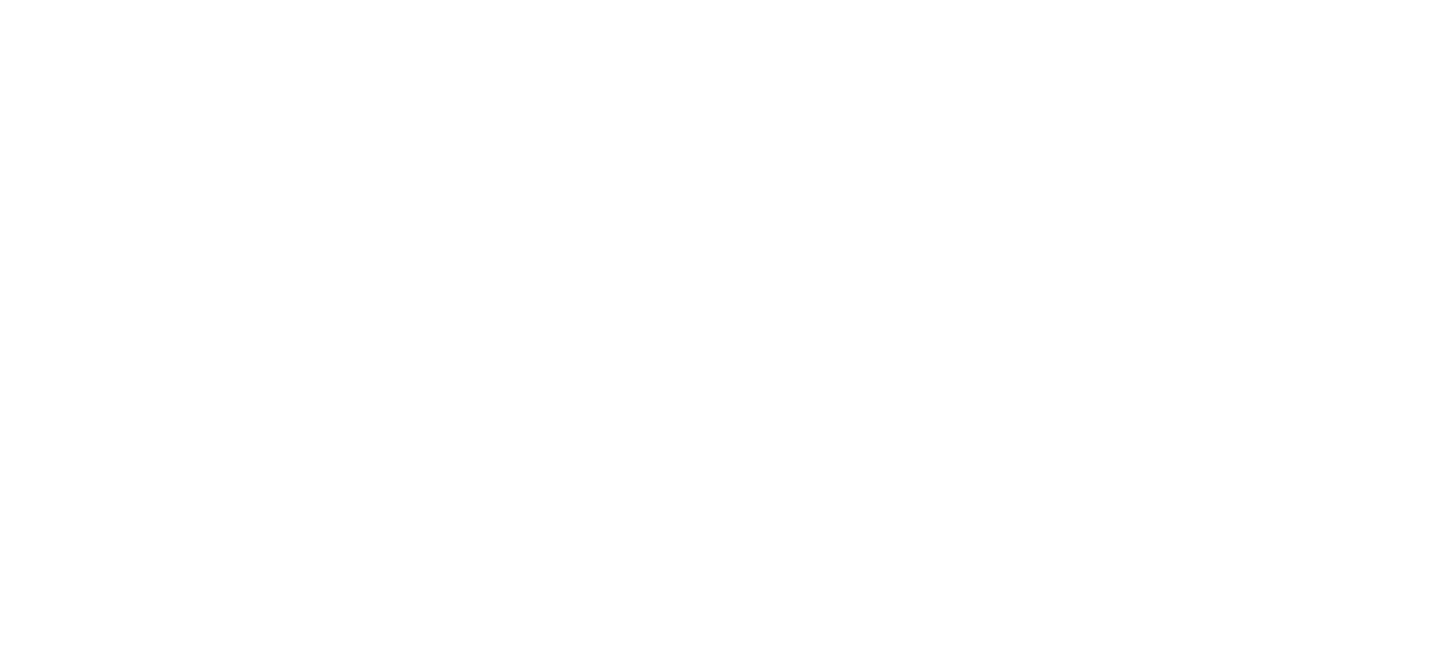 scroll, scrollTop: 0, scrollLeft: 0, axis: both 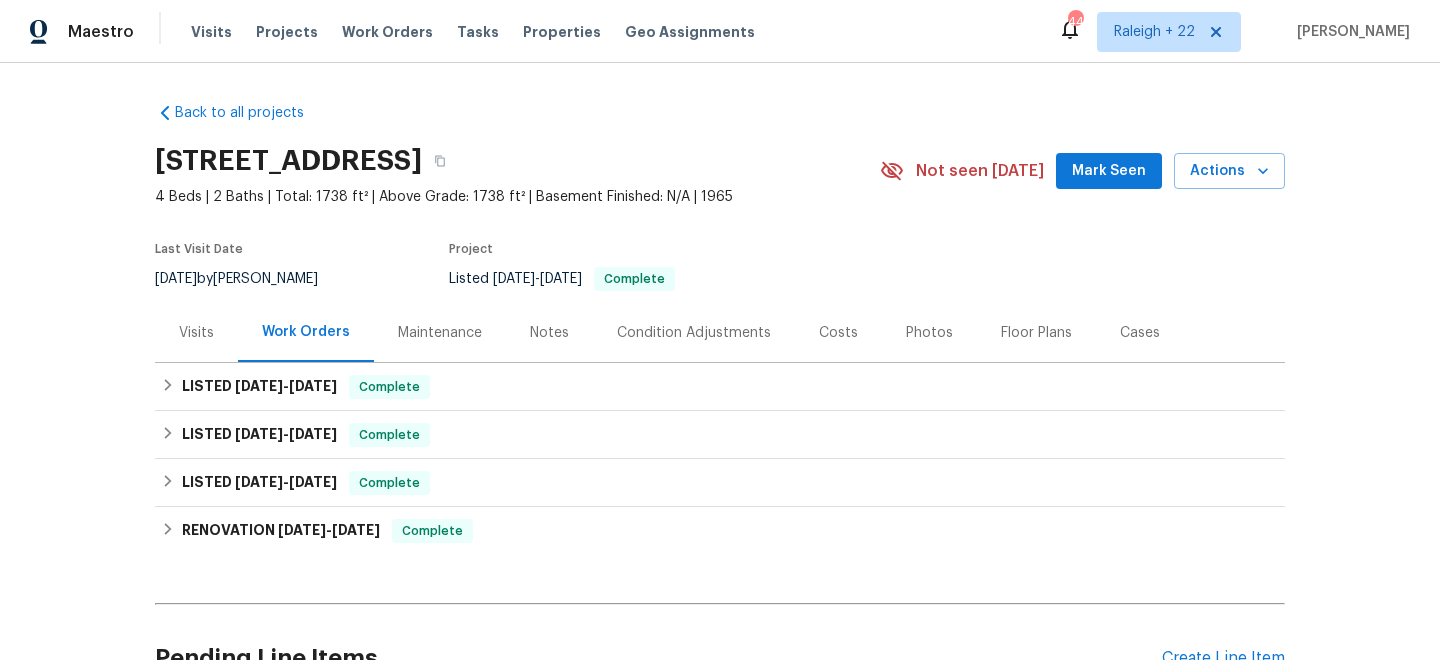 click on "Visits" at bounding box center [196, 333] 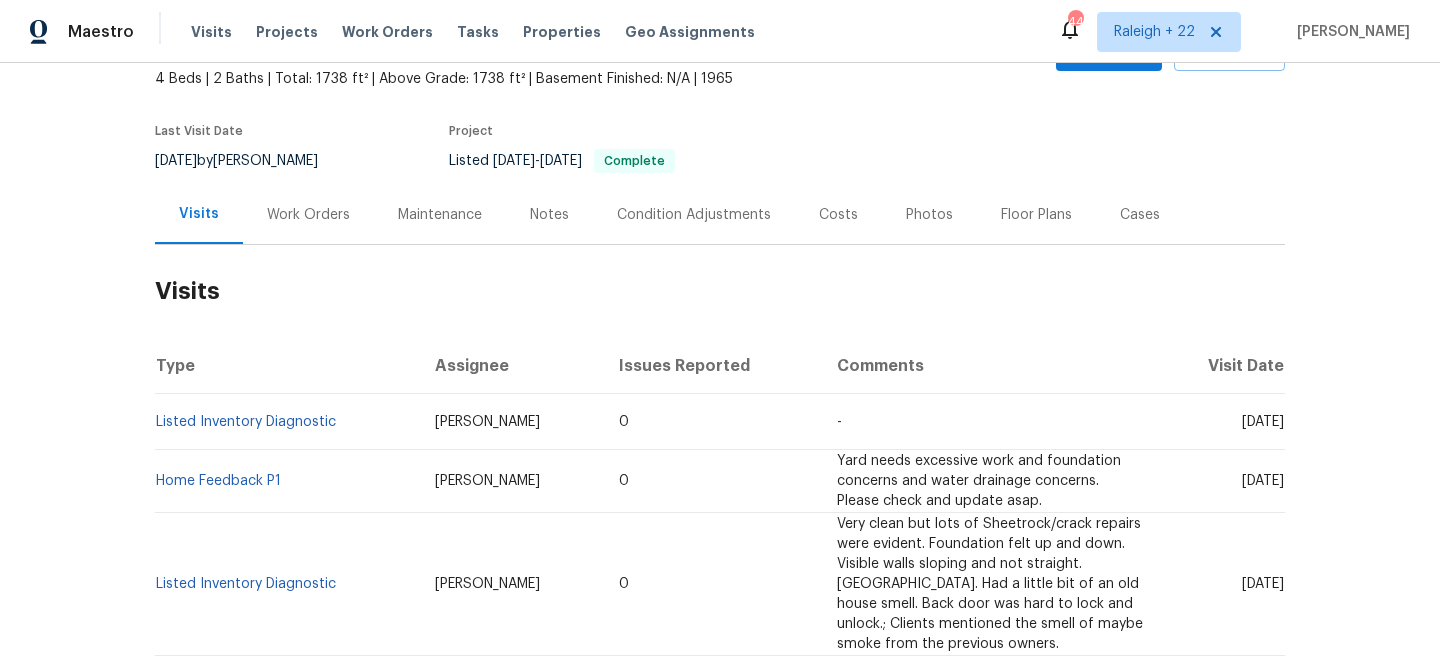 scroll, scrollTop: 159, scrollLeft: 0, axis: vertical 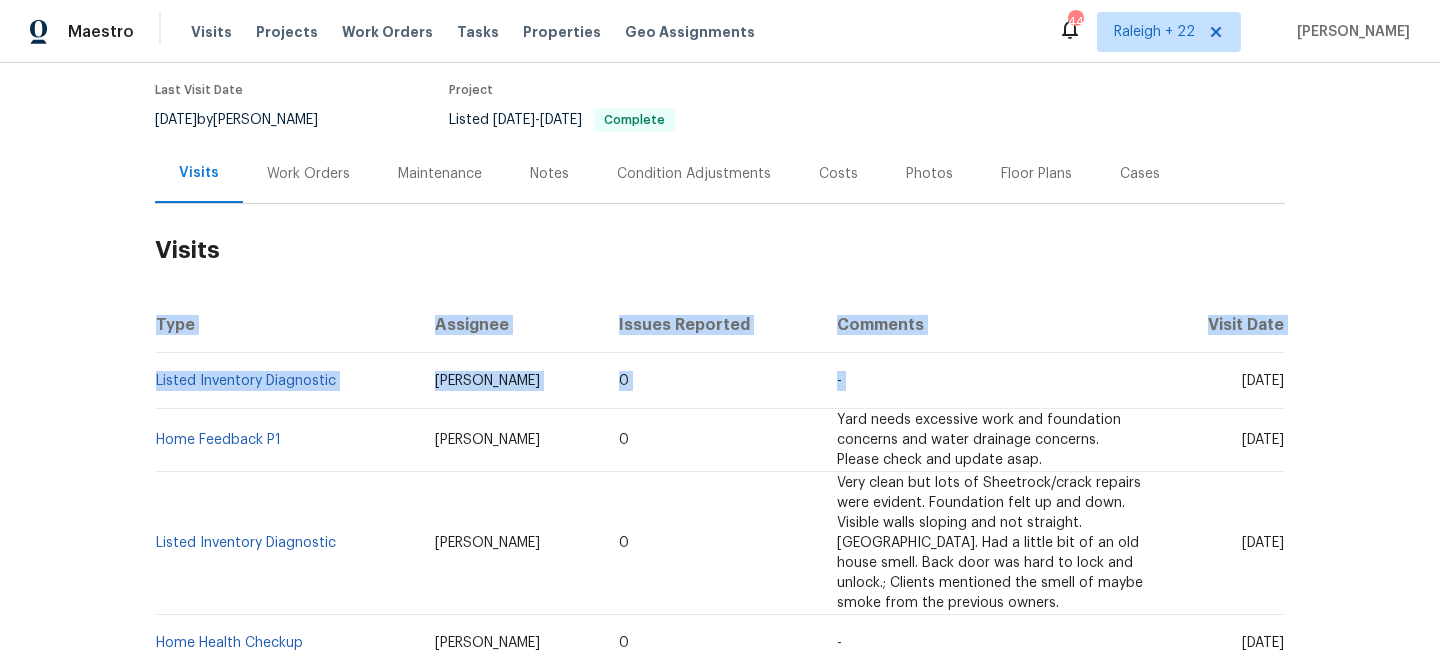 drag, startPoint x: 1169, startPoint y: 380, endPoint x: 1295, endPoint y: 382, distance: 126.01587 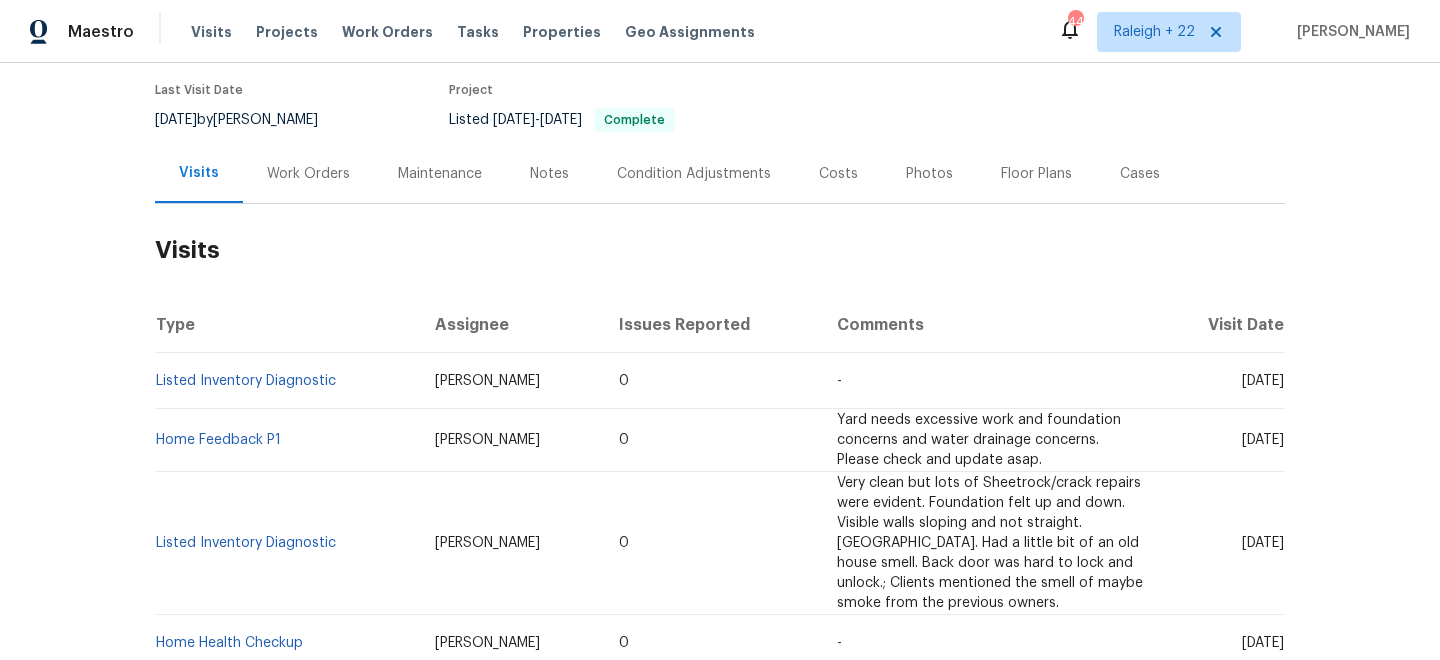 drag, startPoint x: 1171, startPoint y: 377, endPoint x: 1284, endPoint y: 373, distance: 113.07078 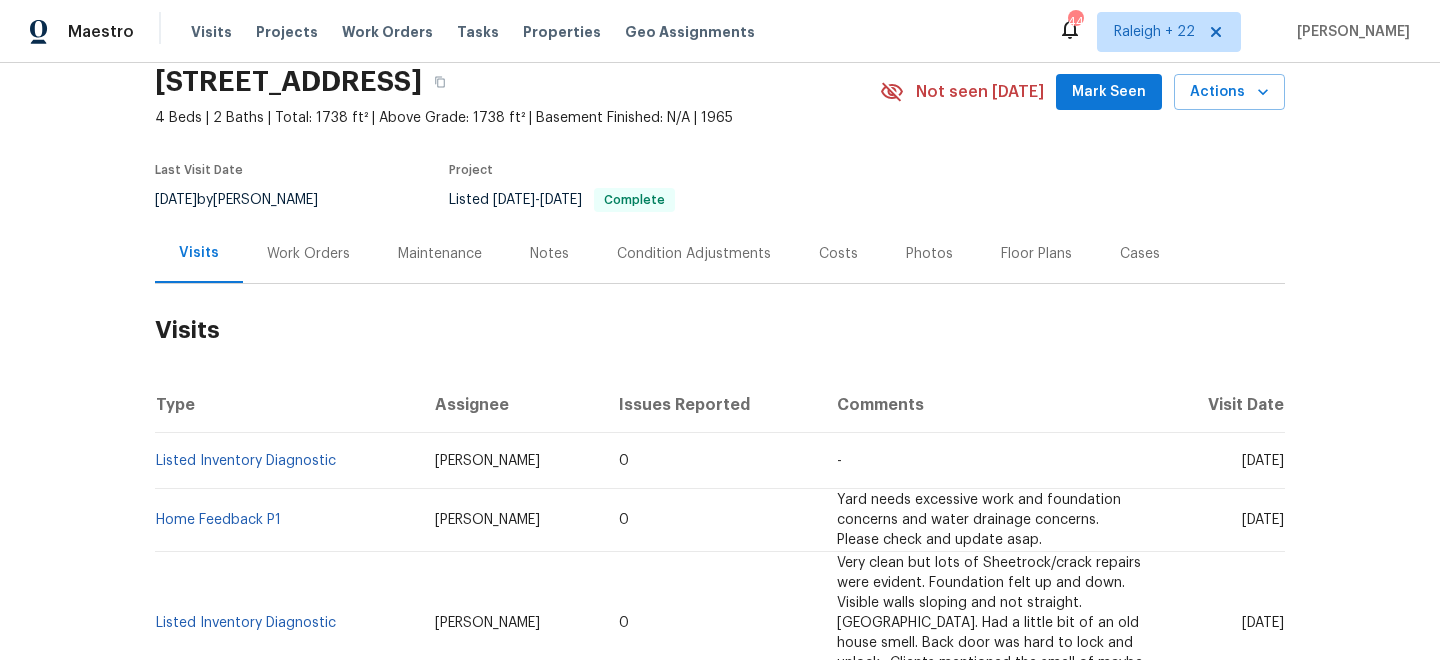 scroll, scrollTop: 64, scrollLeft: 0, axis: vertical 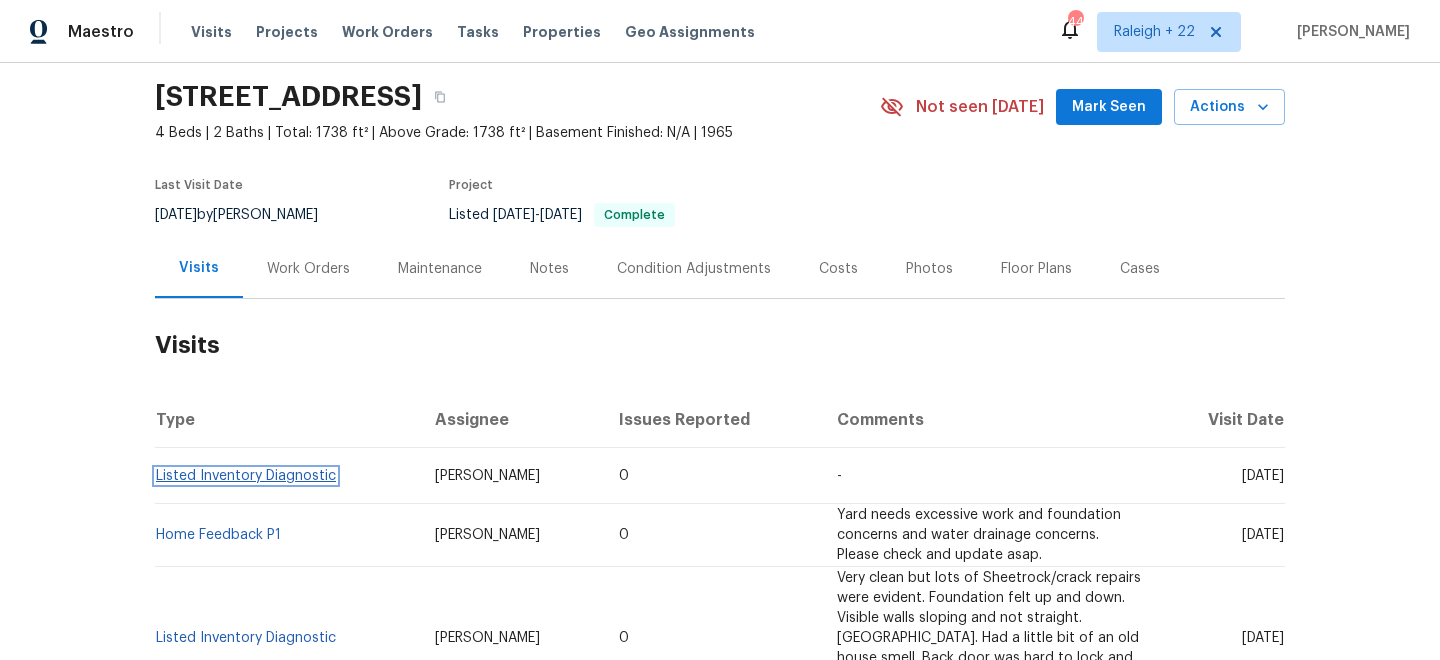 click on "Listed Inventory Diagnostic" at bounding box center [246, 476] 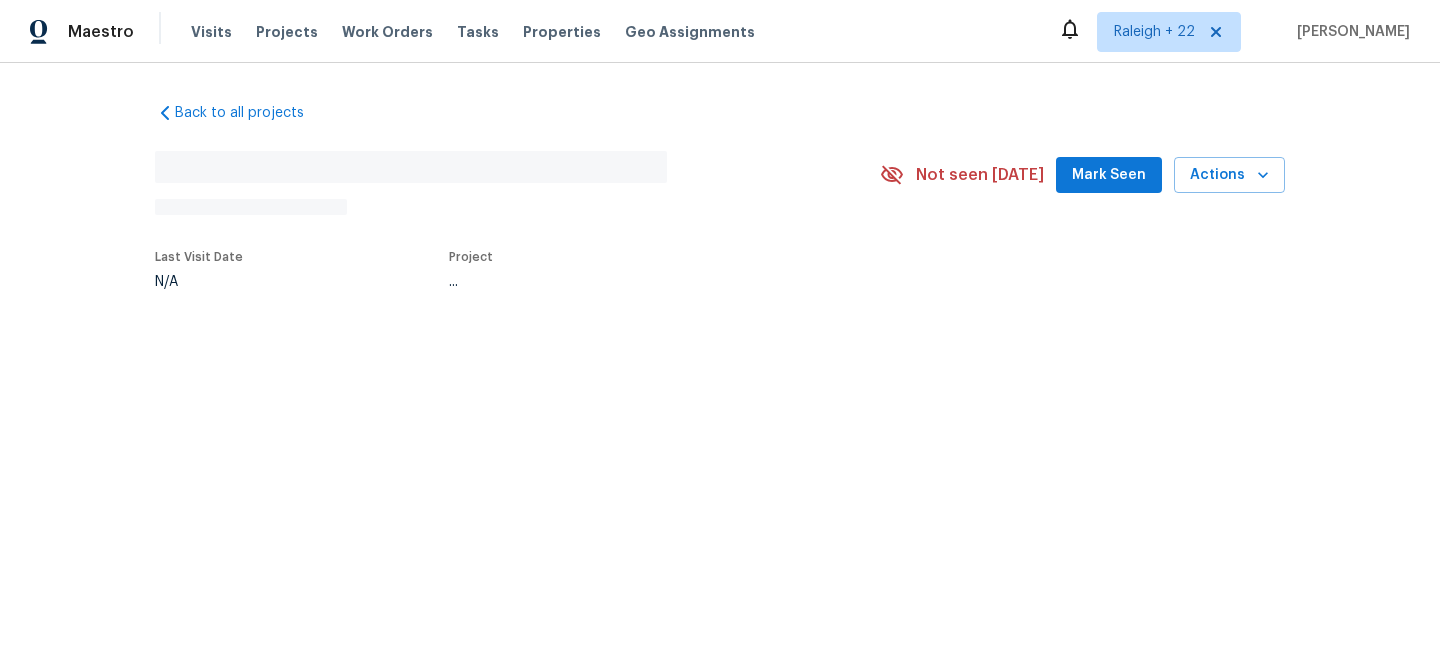 scroll, scrollTop: 0, scrollLeft: 0, axis: both 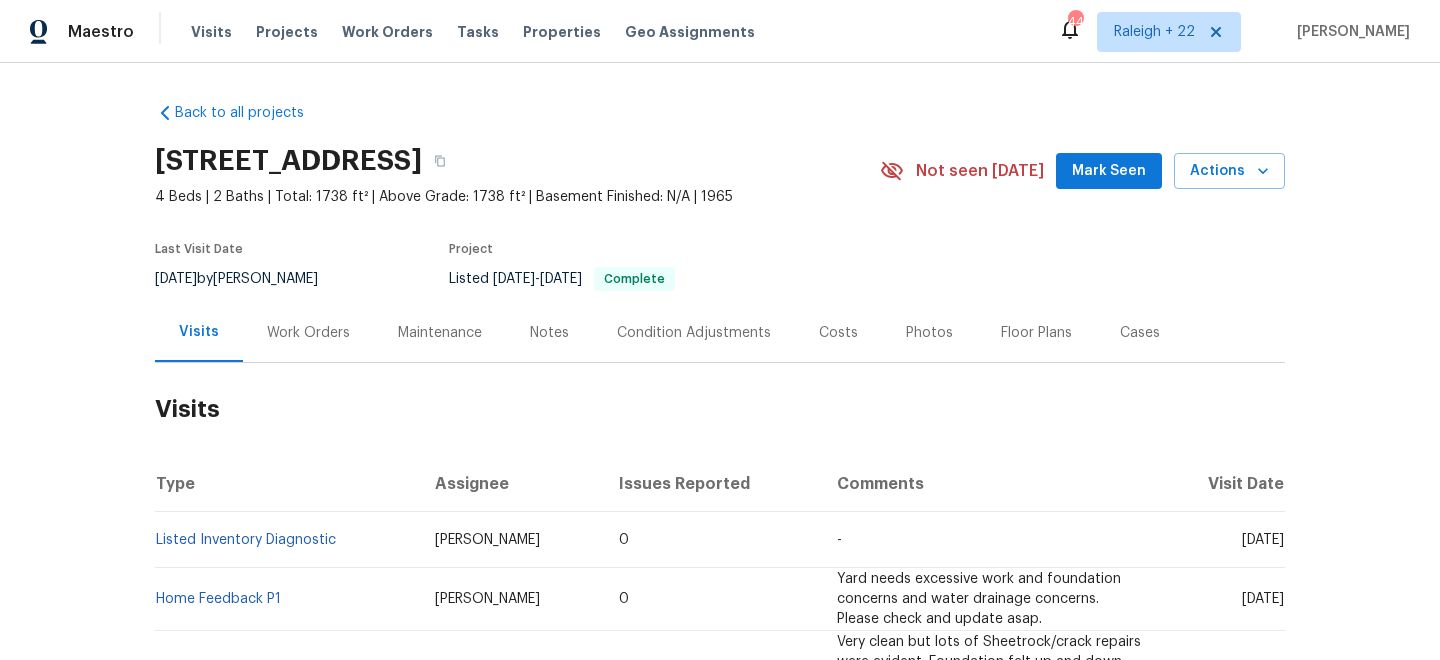 click on "Work Orders" at bounding box center (308, 333) 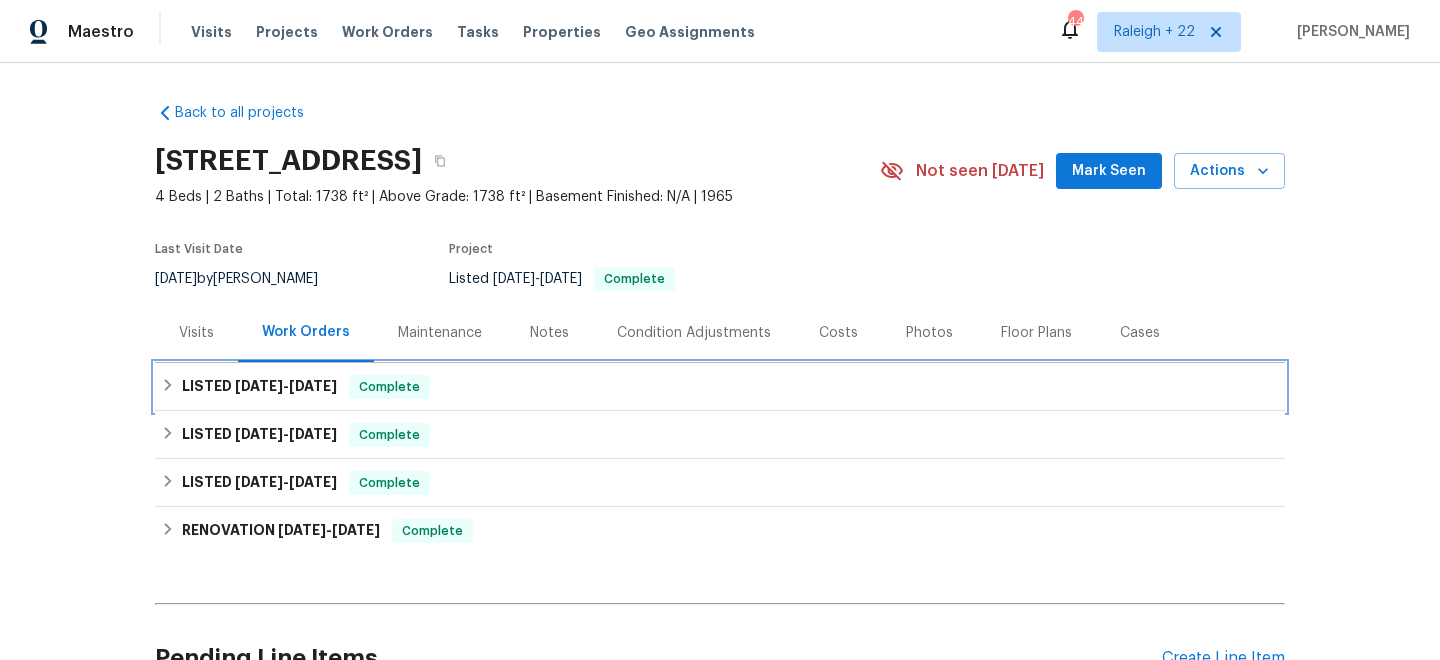 click 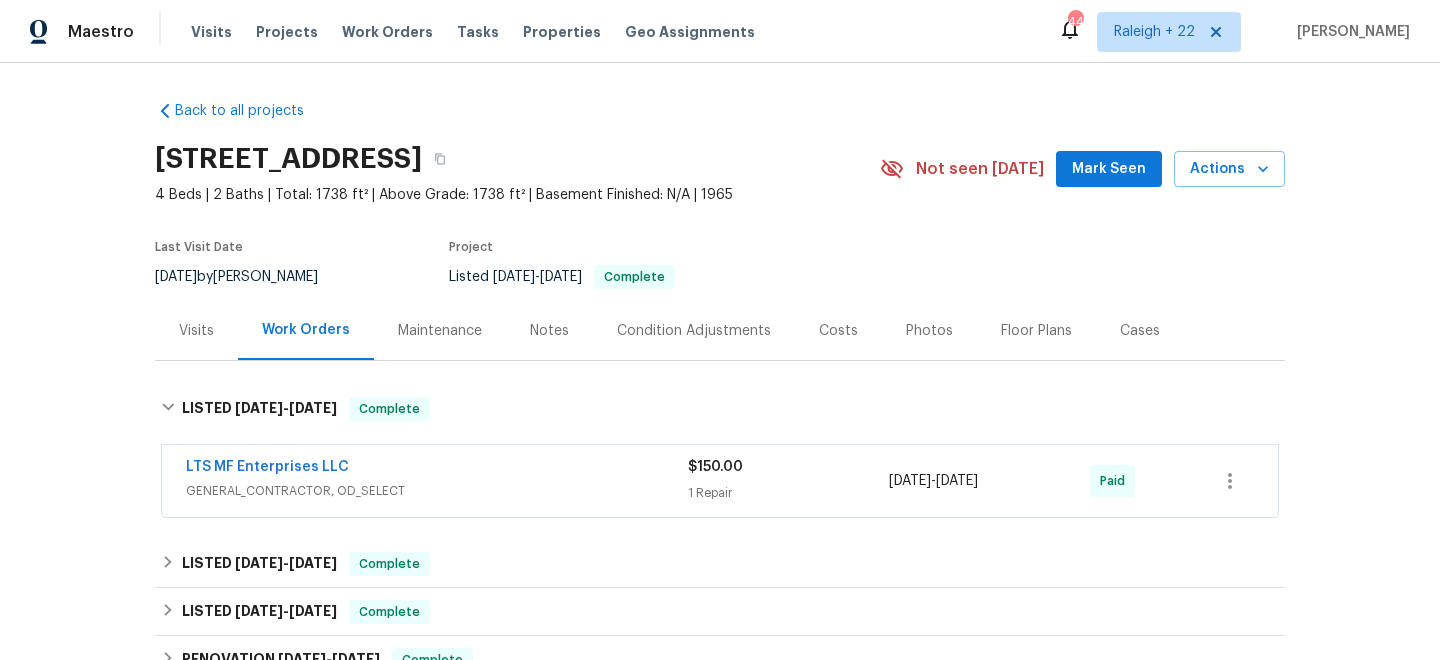 click on "GENERAL_CONTRACTOR, OD_SELECT" at bounding box center (437, 491) 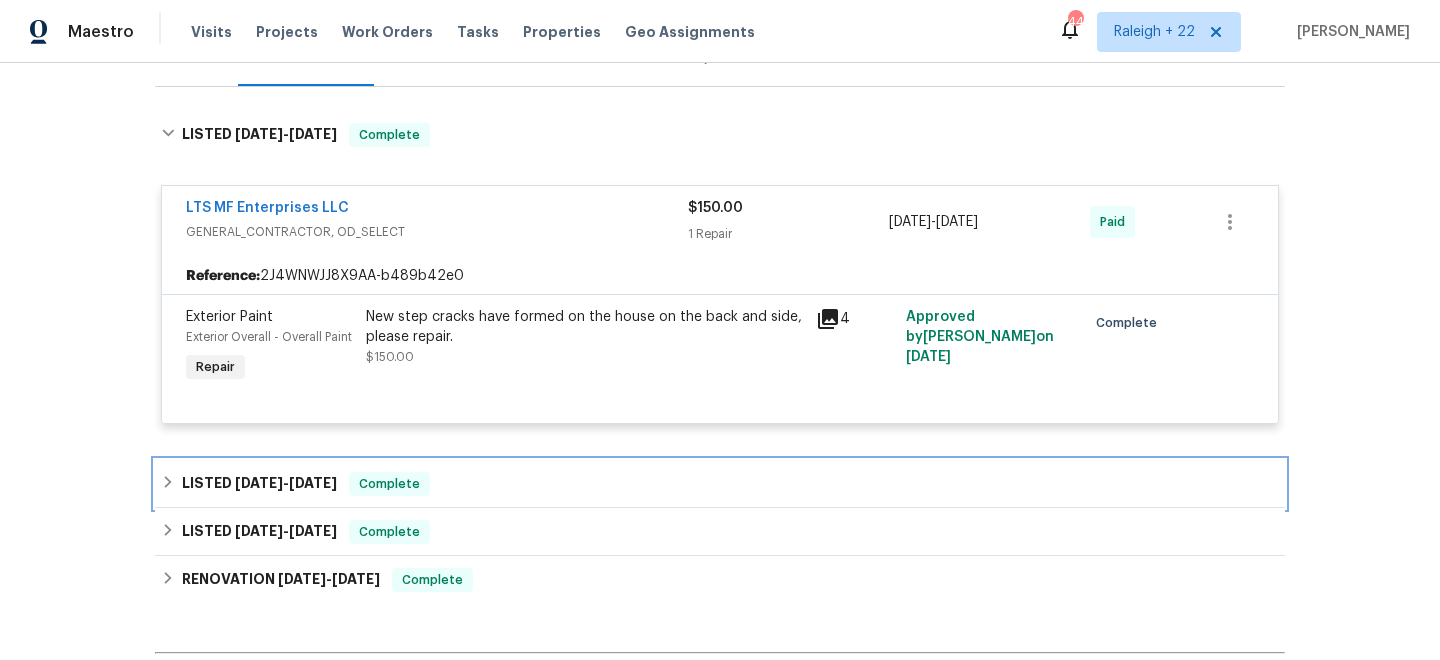 click on "LISTED   6/16/25  -  6/20/25 Complete" at bounding box center (720, 484) 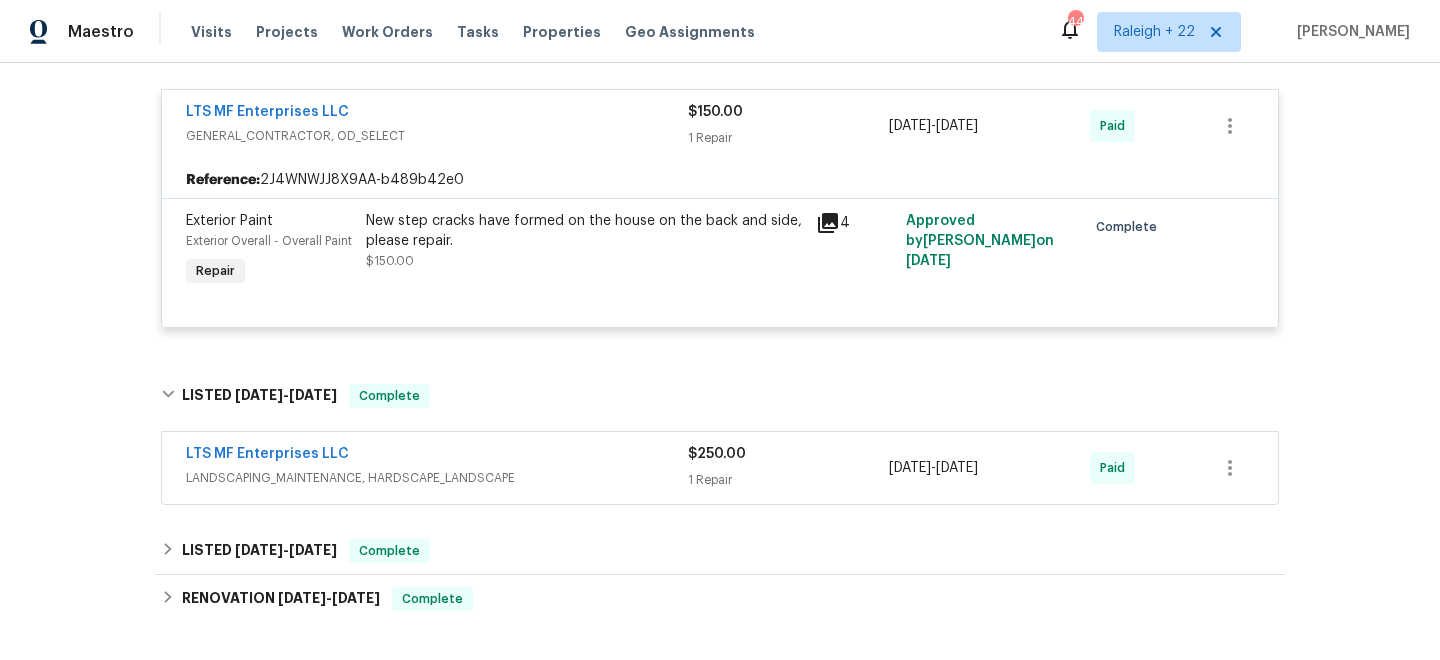 click on "LANDSCAPING_MAINTENANCE, HARDSCAPE_LANDSCAPE" at bounding box center [437, 478] 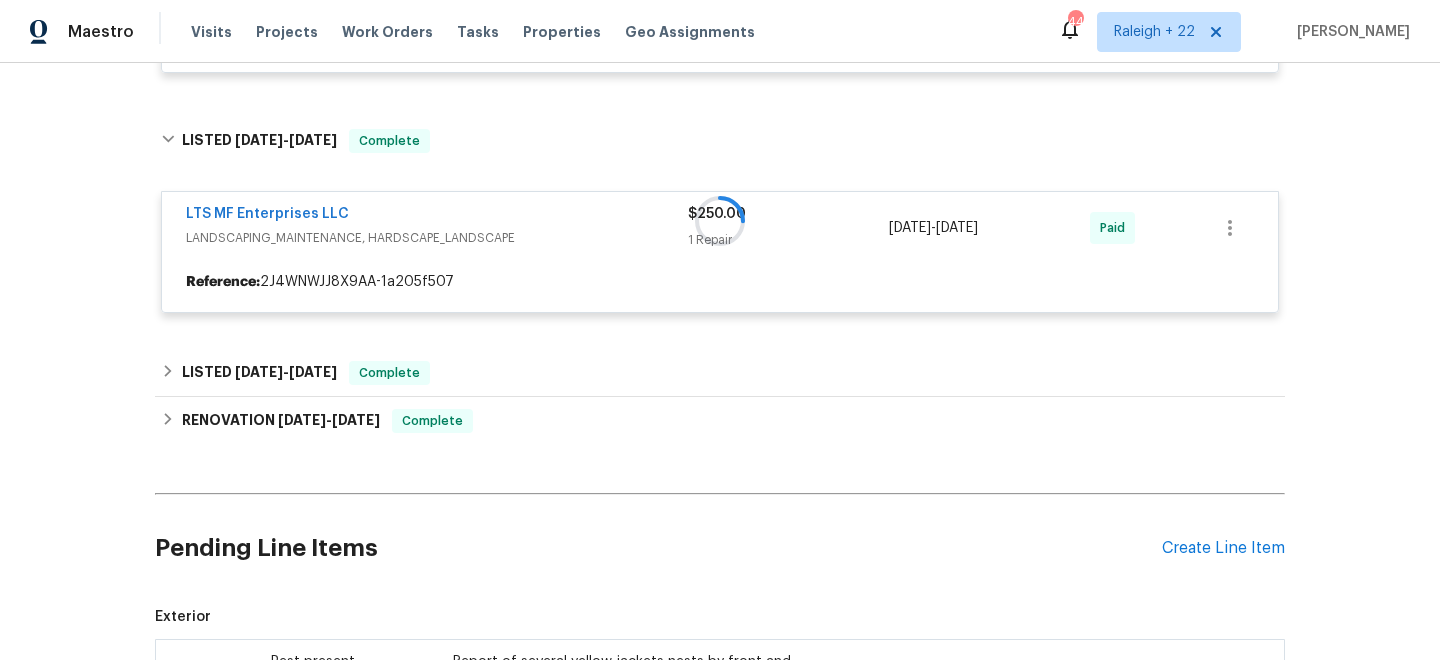 scroll, scrollTop: 648, scrollLeft: 0, axis: vertical 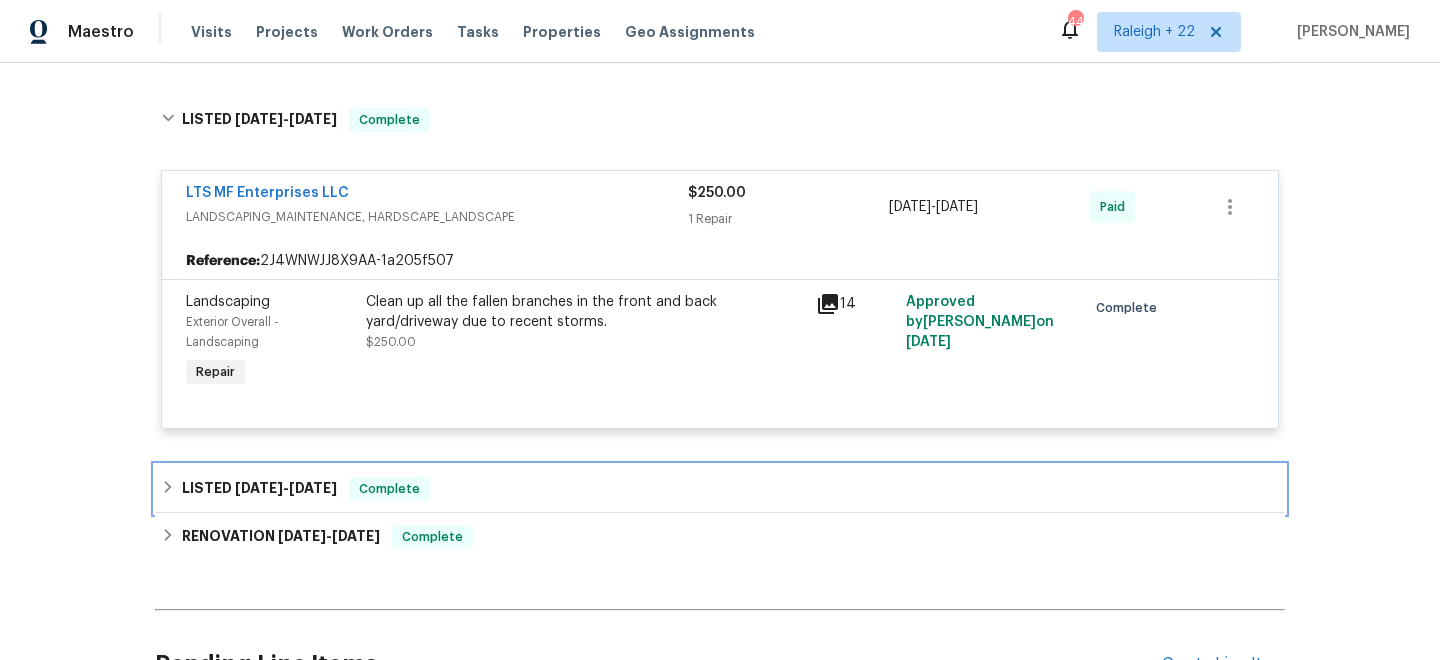 click 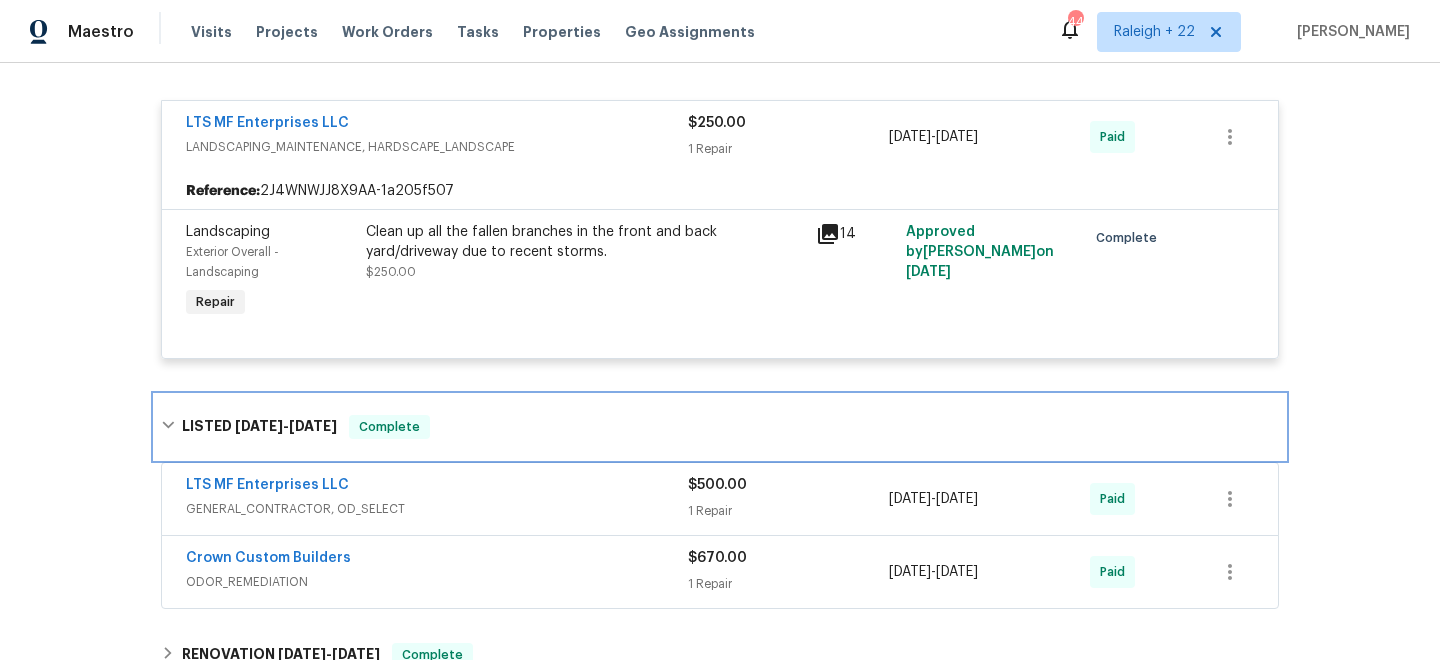 scroll, scrollTop: 748, scrollLeft: 0, axis: vertical 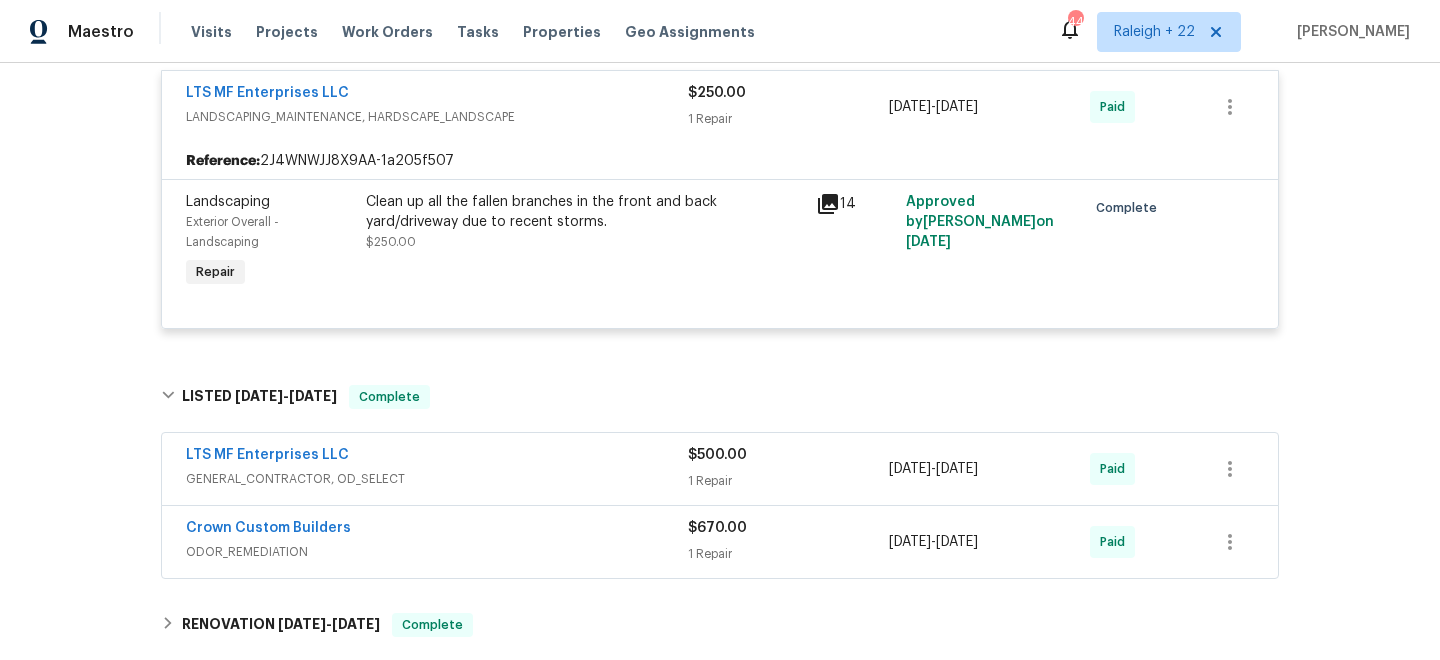 click on "GENERAL_CONTRACTOR, OD_SELECT" at bounding box center (437, 479) 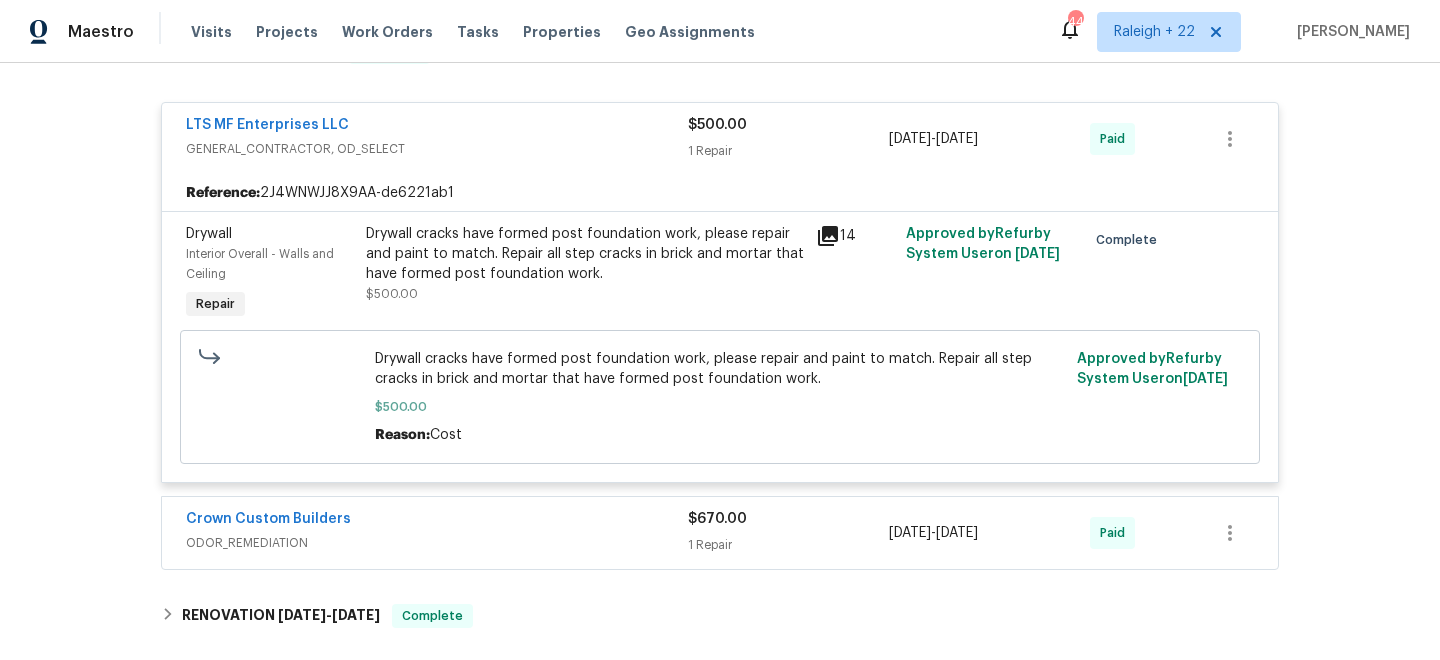 scroll, scrollTop: 1129, scrollLeft: 0, axis: vertical 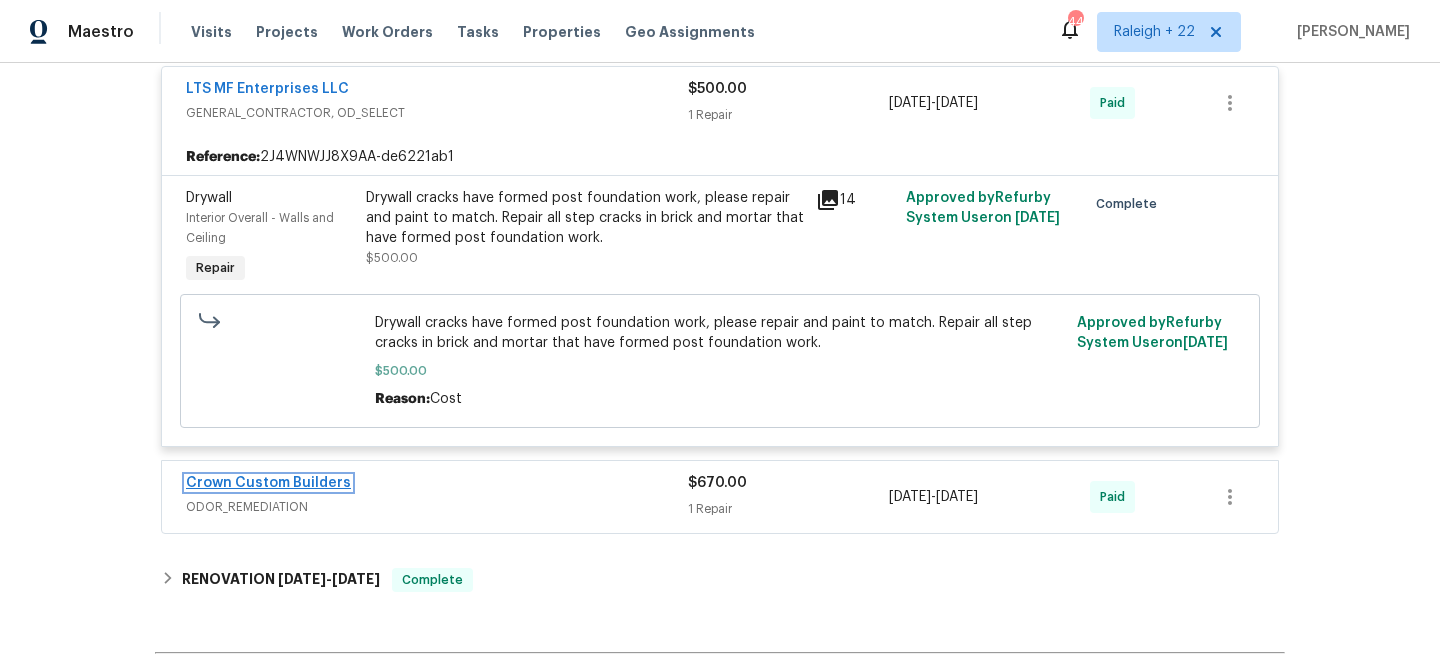 click on "Crown Custom Builders" at bounding box center [268, 483] 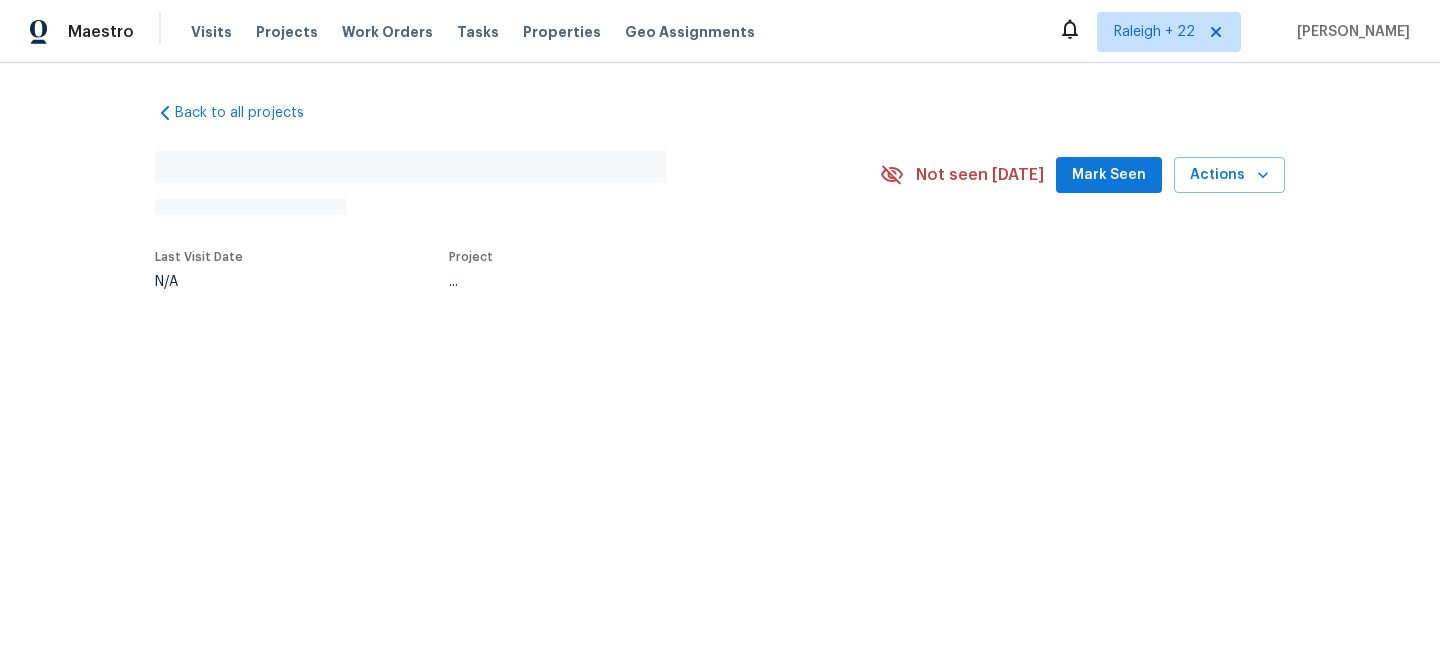 scroll, scrollTop: 0, scrollLeft: 0, axis: both 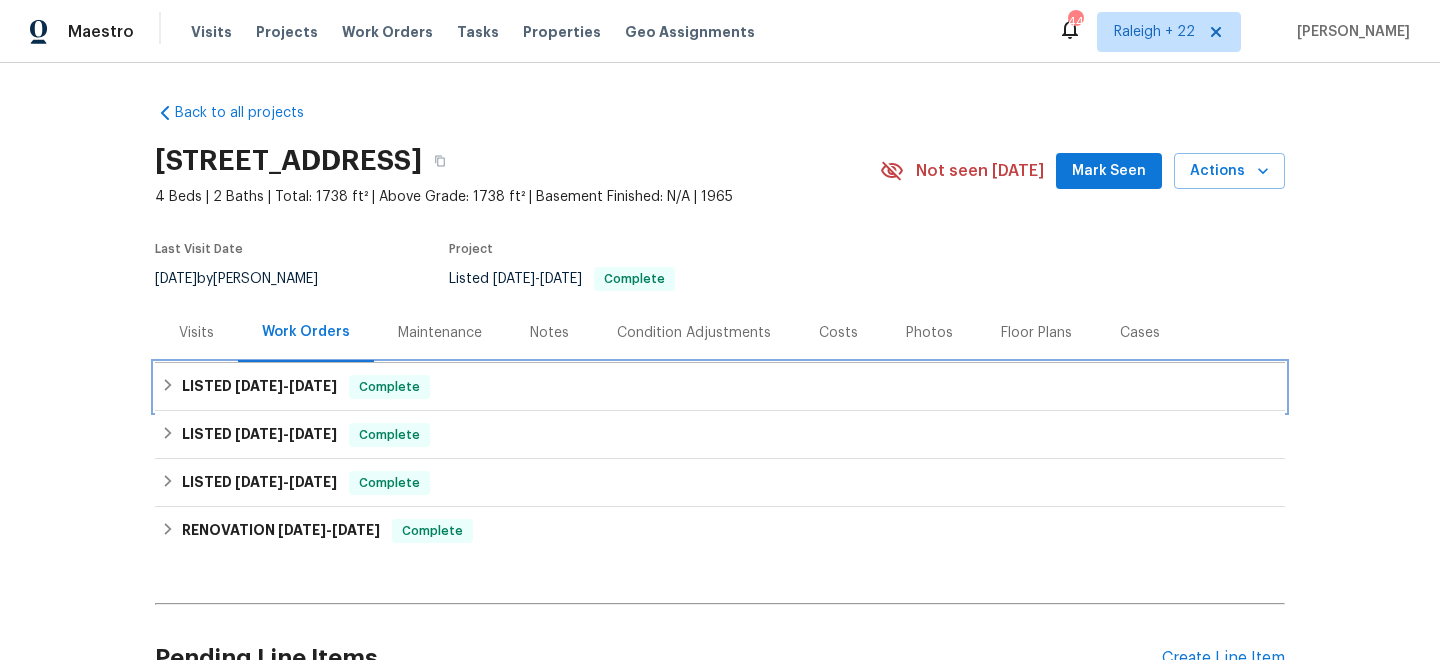 click 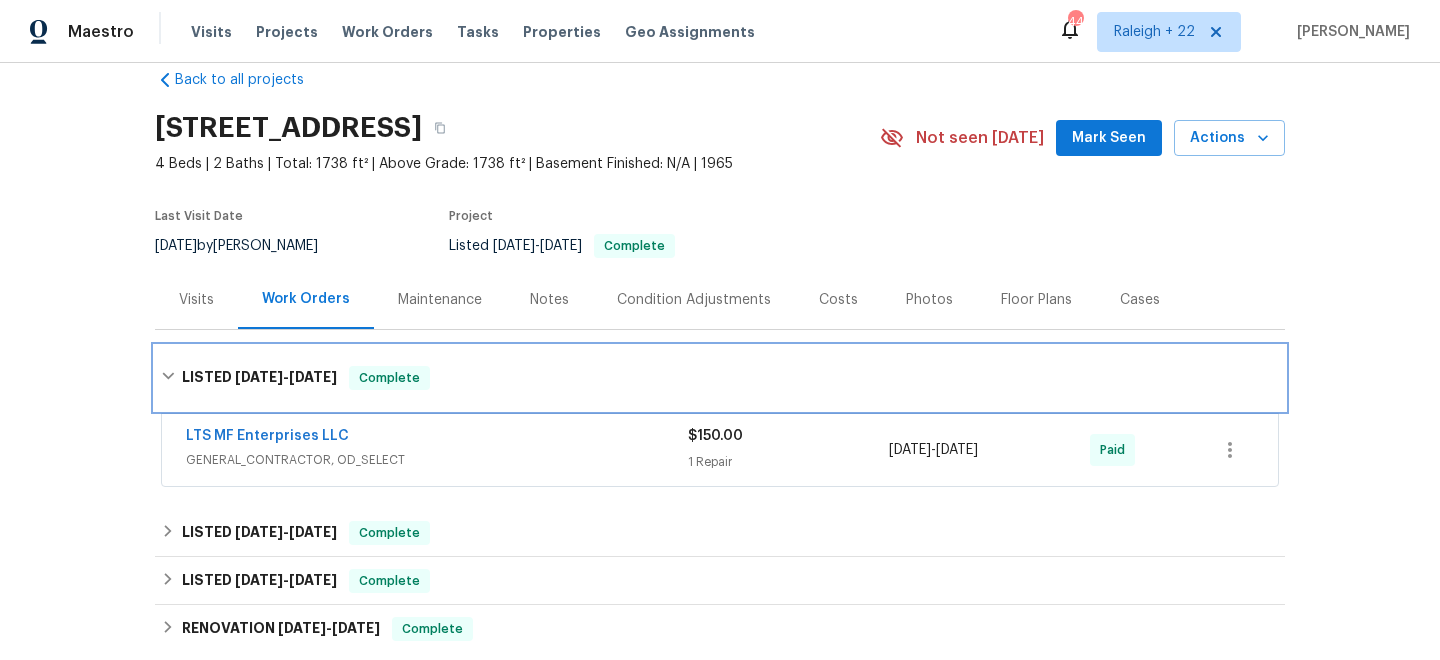 scroll, scrollTop: 101, scrollLeft: 0, axis: vertical 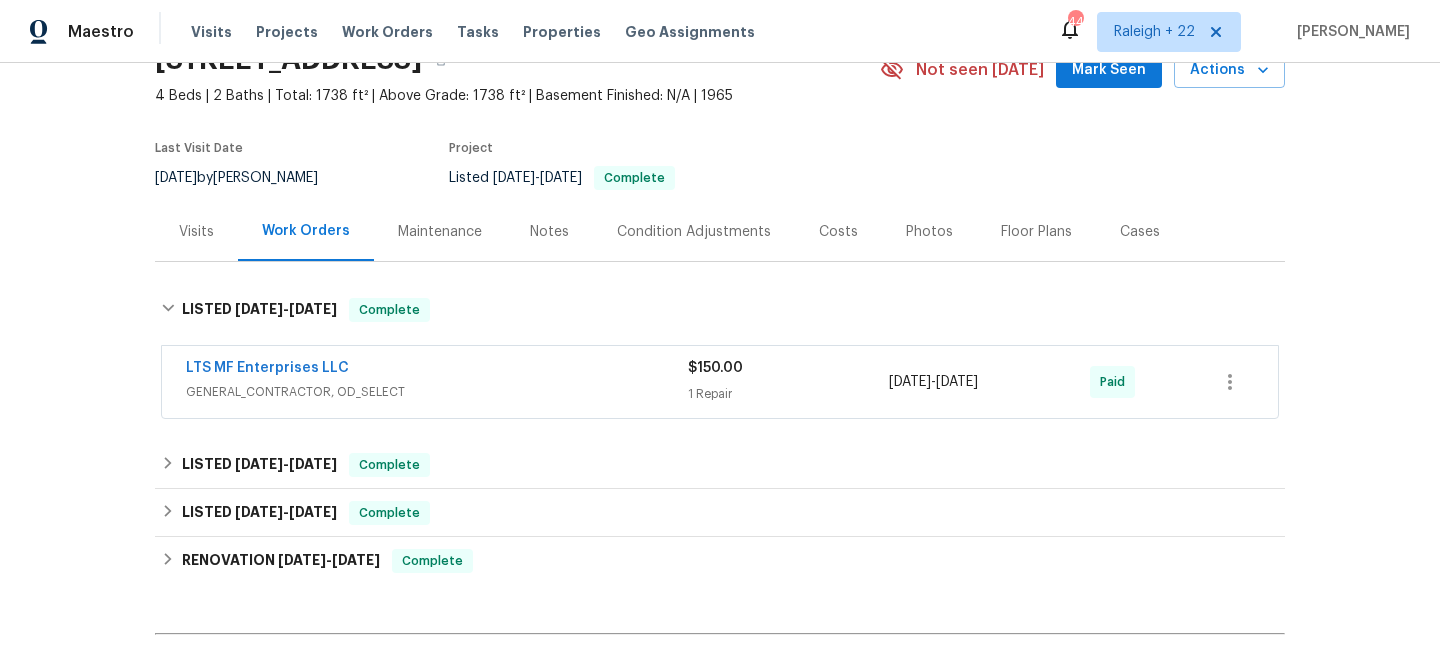 click on "GENERAL_CONTRACTOR, OD_SELECT" at bounding box center [437, 392] 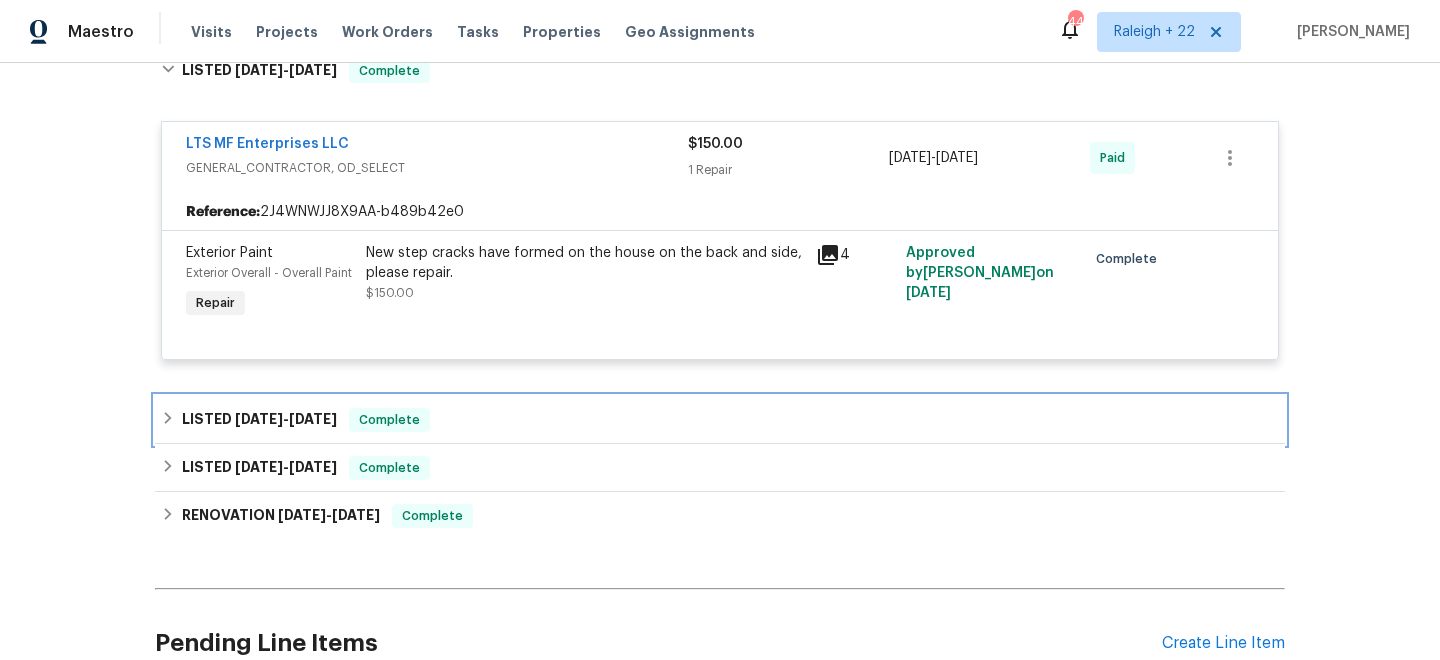 click 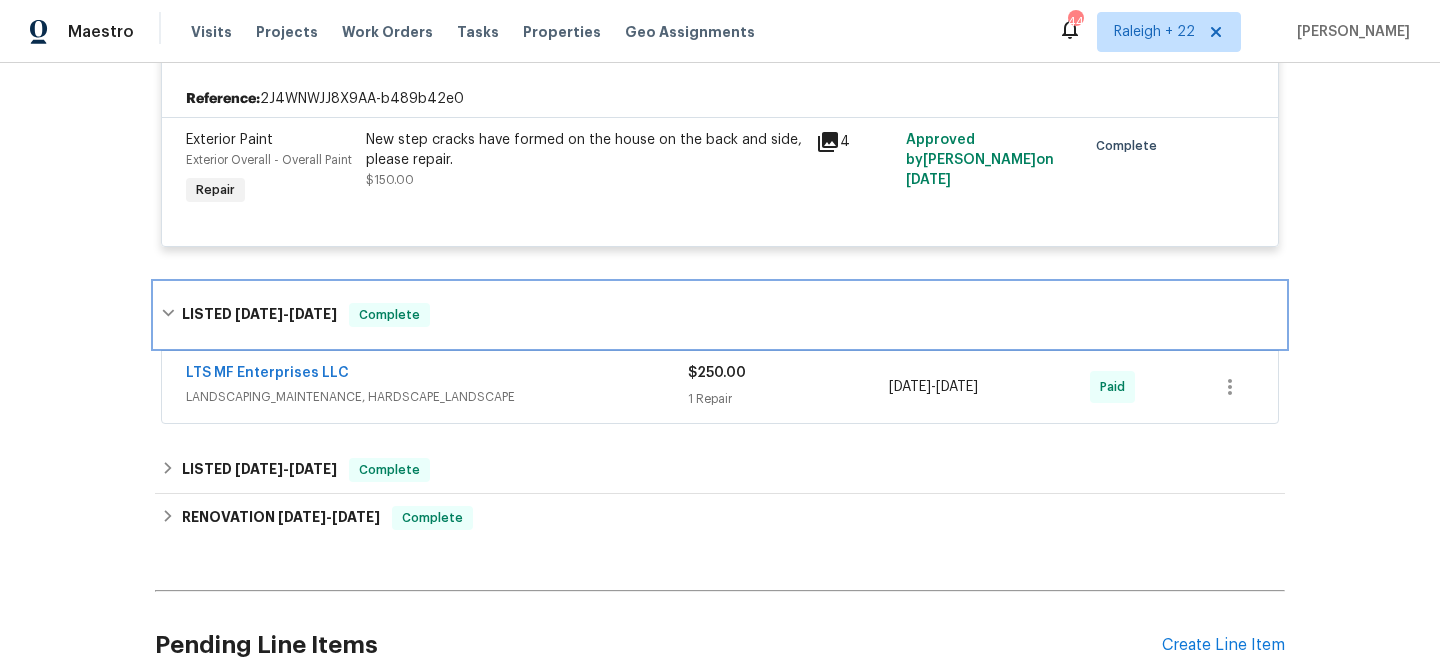 scroll, scrollTop: 487, scrollLeft: 0, axis: vertical 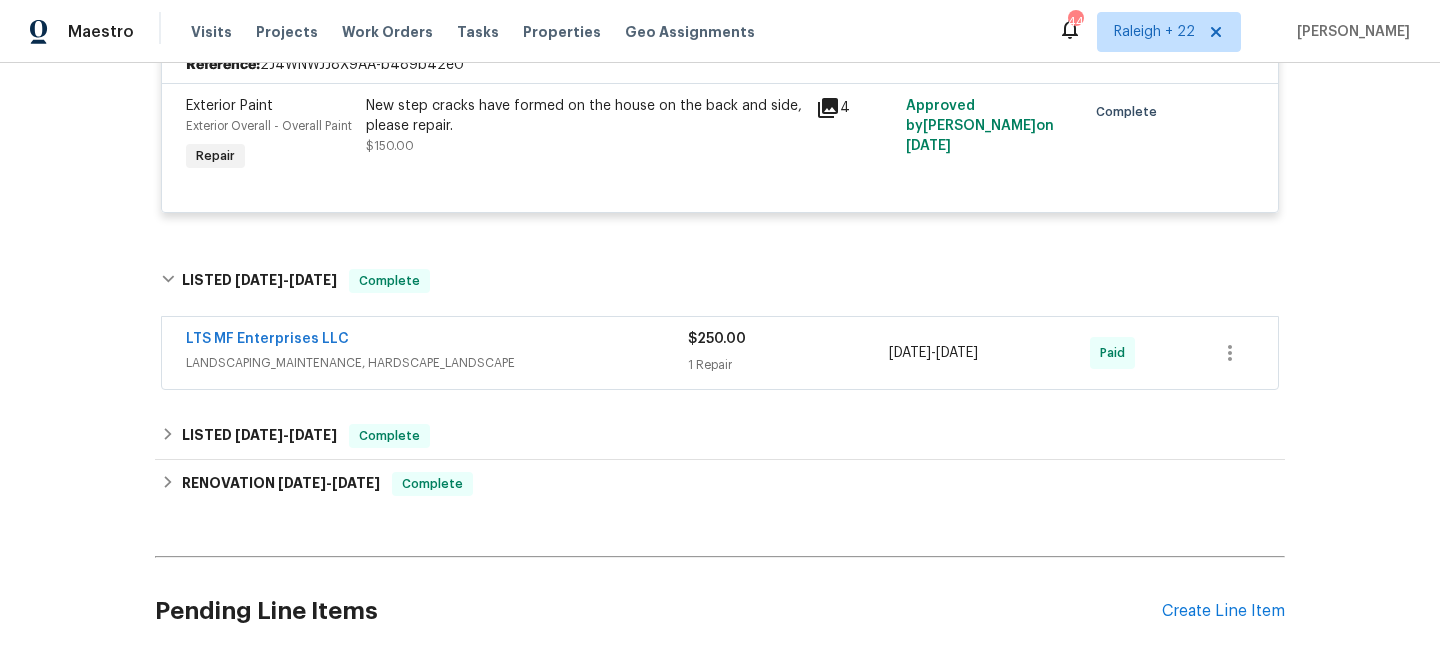 click on "LANDSCAPING_MAINTENANCE, HARDSCAPE_LANDSCAPE" at bounding box center [437, 363] 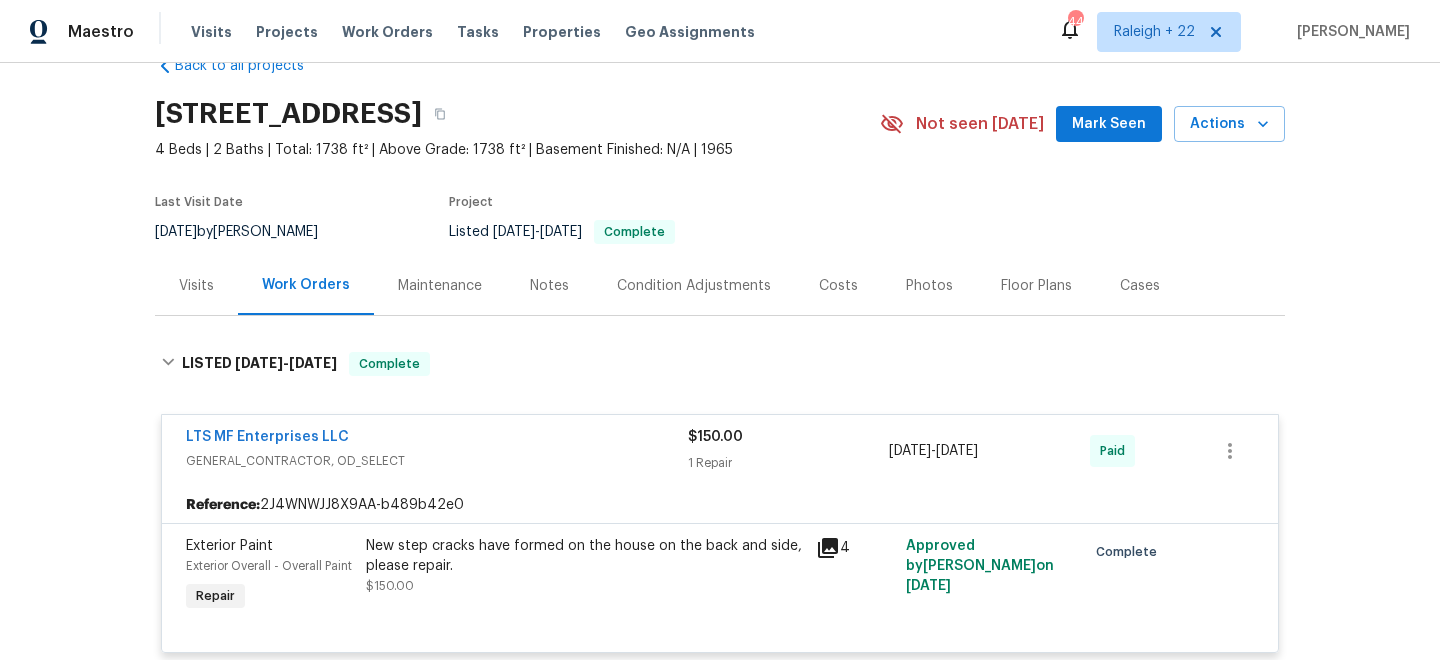 scroll, scrollTop: 89, scrollLeft: 0, axis: vertical 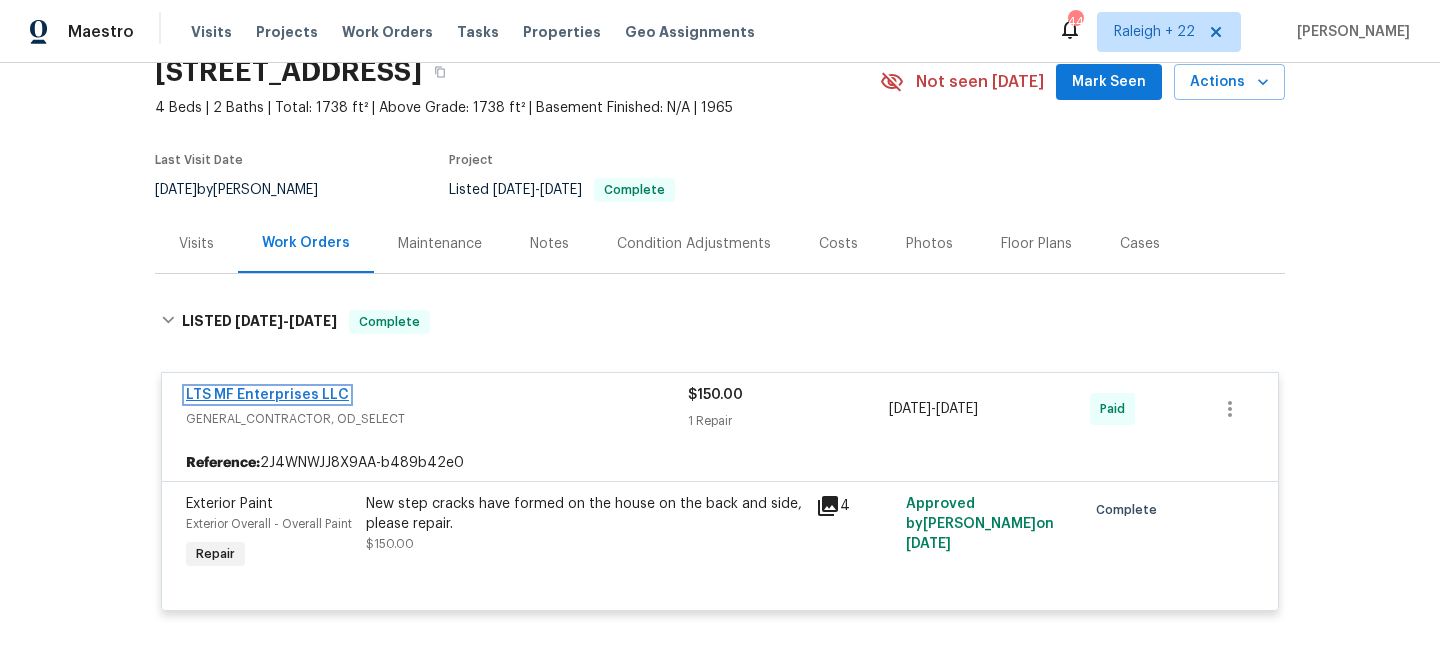 click on "LTS MF Enterprises LLC" at bounding box center [267, 395] 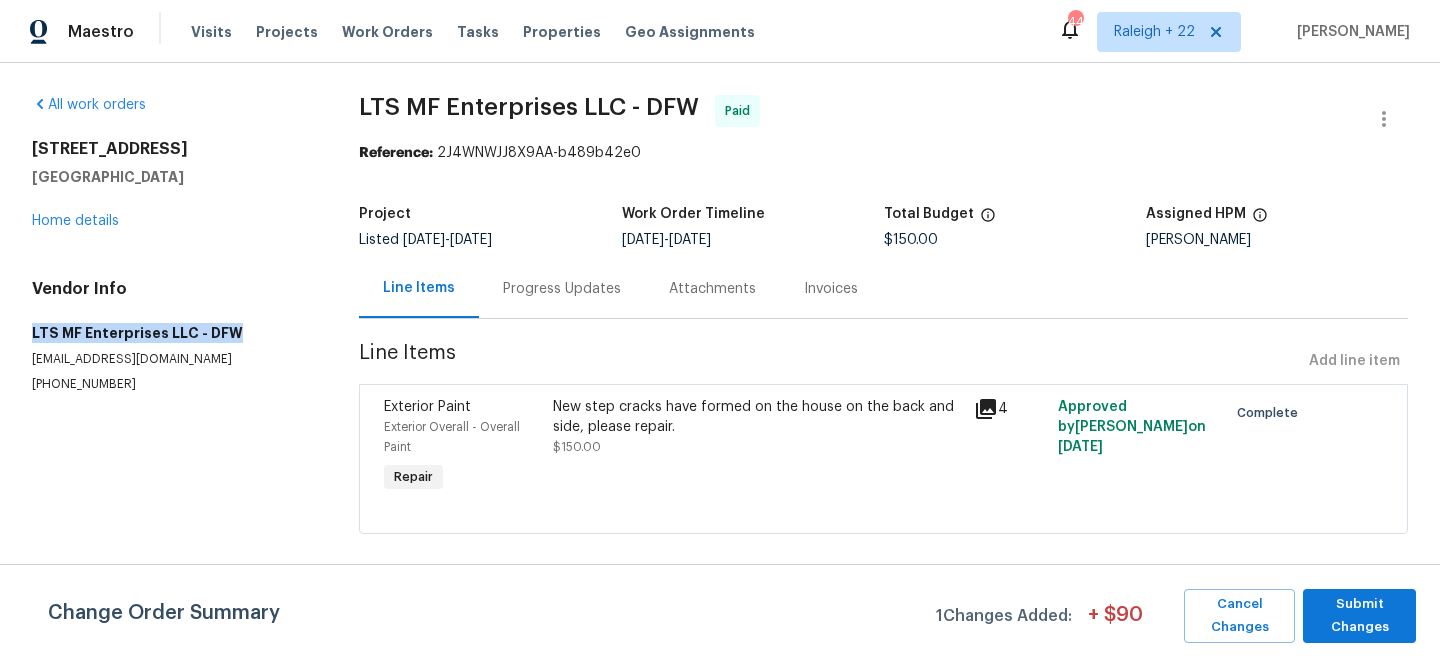 drag, startPoint x: 32, startPoint y: 331, endPoint x: 242, endPoint y: 330, distance: 210.00238 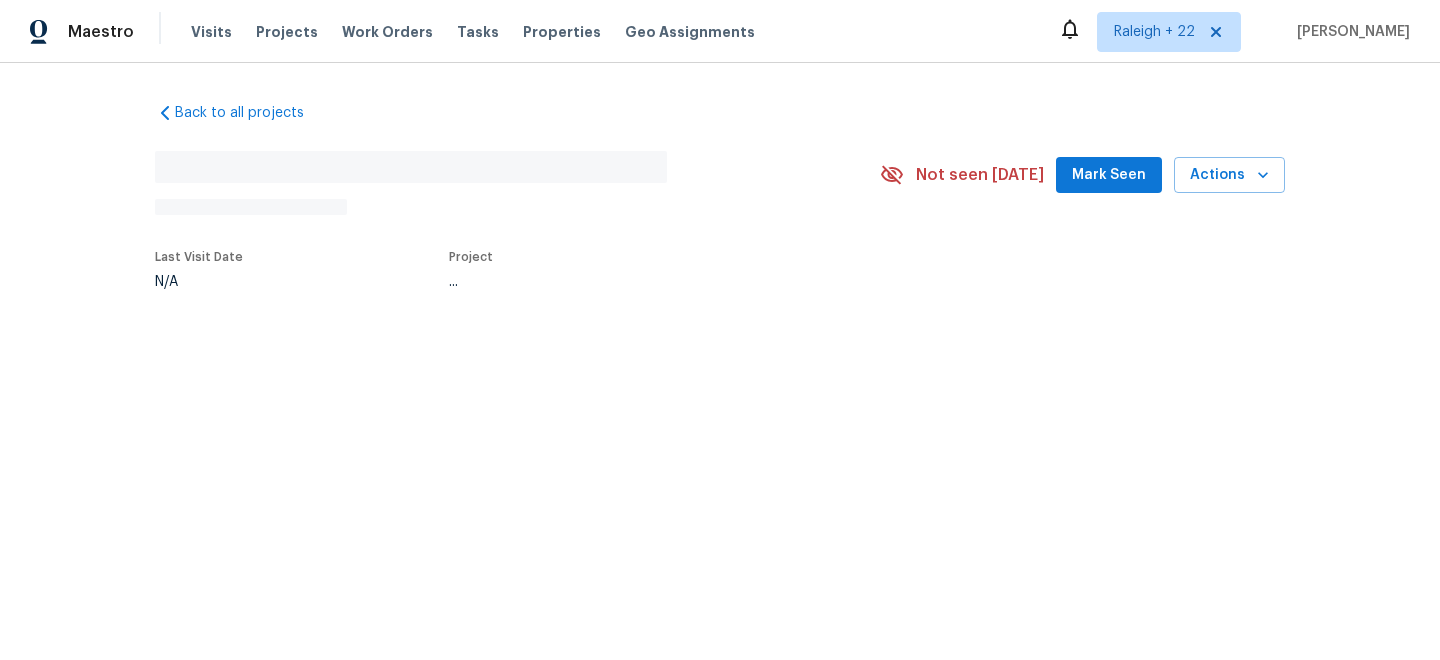 scroll, scrollTop: 0, scrollLeft: 0, axis: both 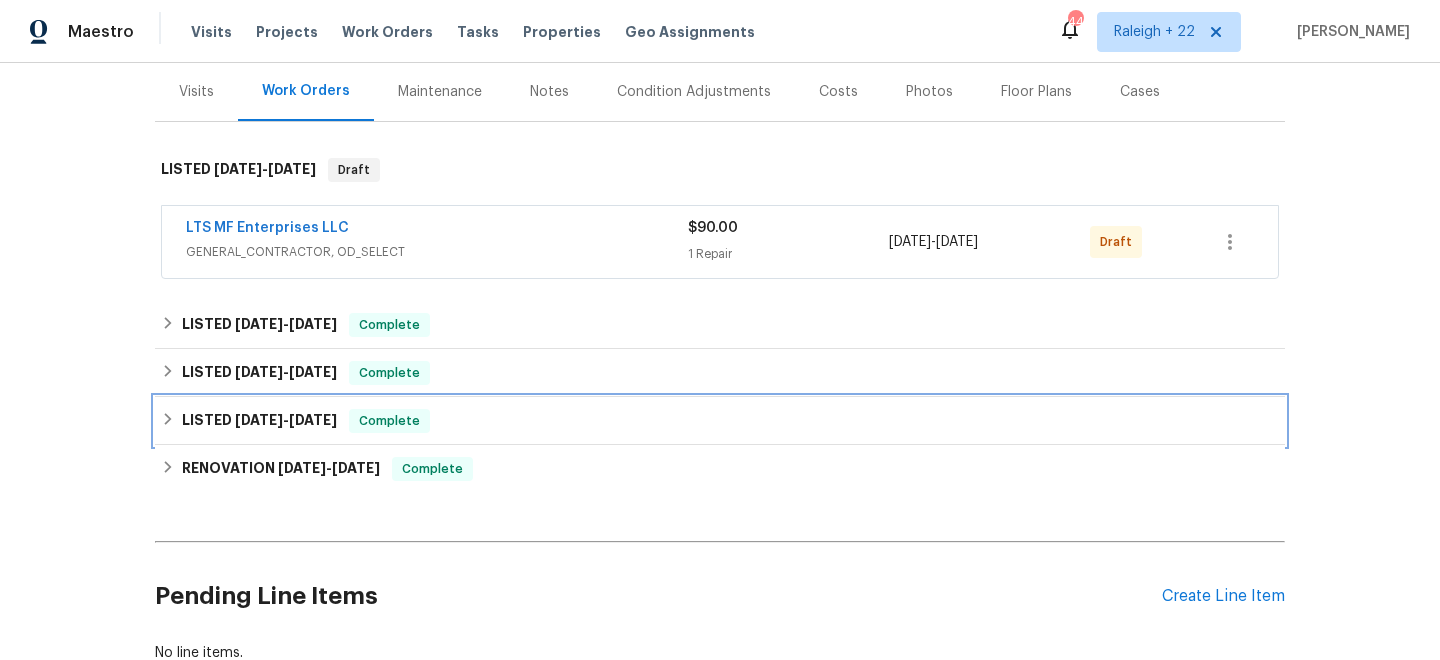 click 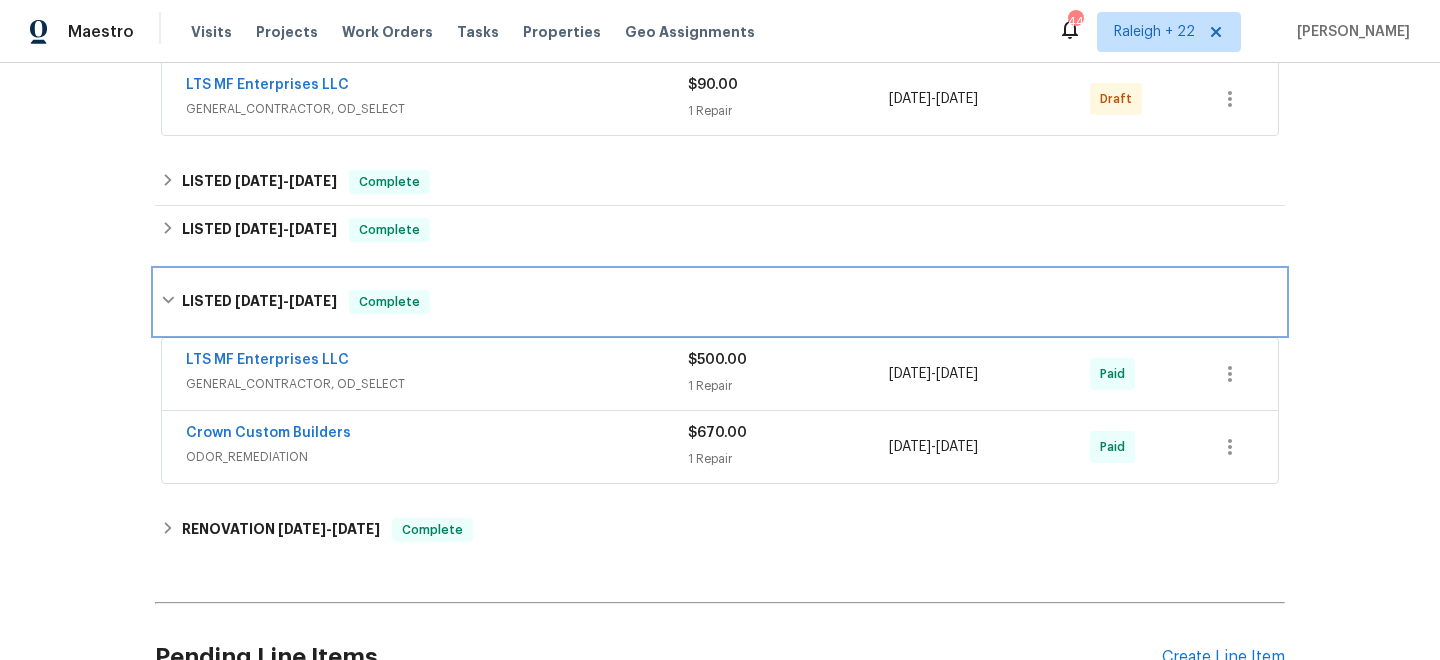 scroll, scrollTop: 438, scrollLeft: 0, axis: vertical 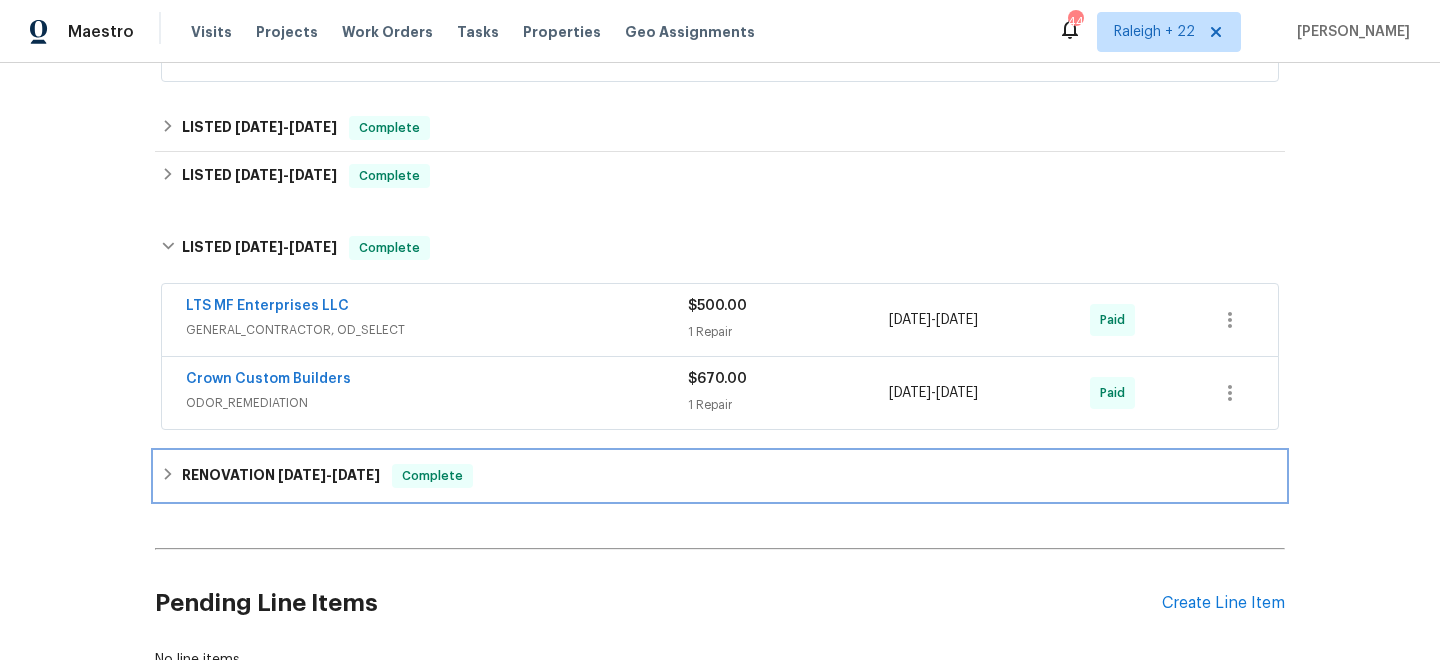 click 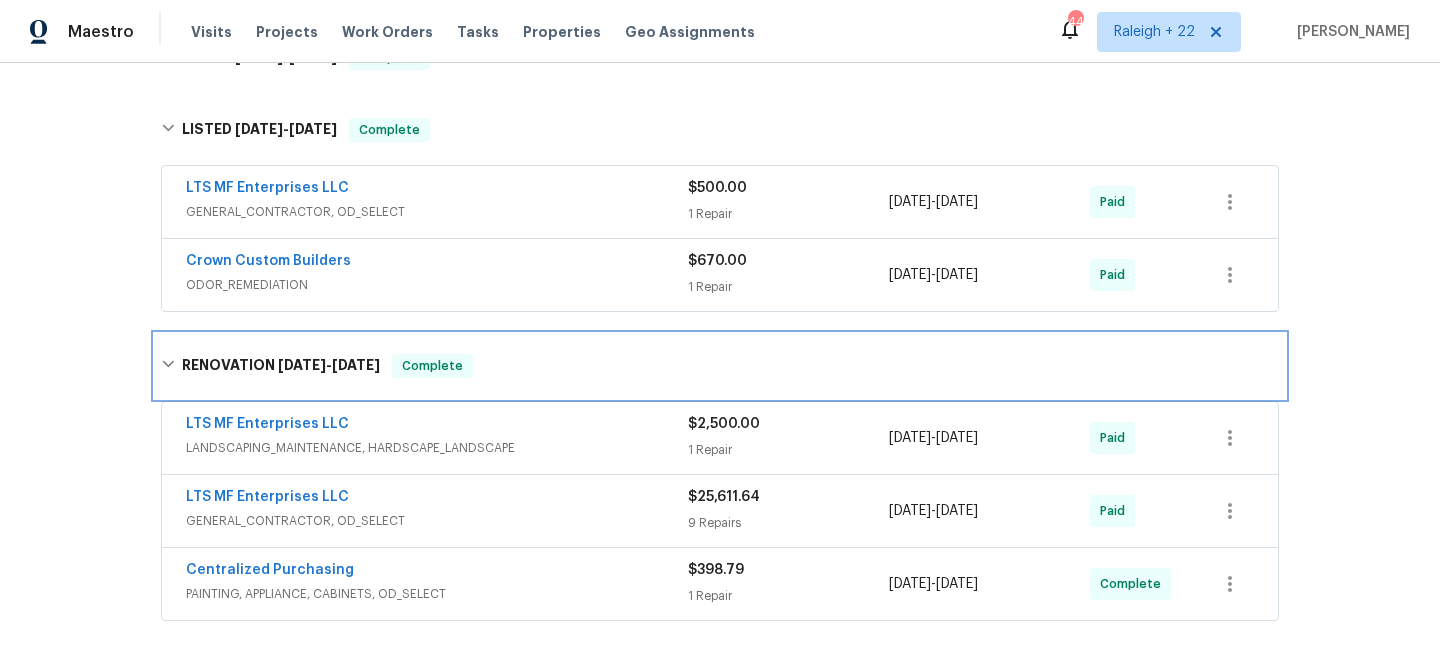 scroll, scrollTop: 591, scrollLeft: 0, axis: vertical 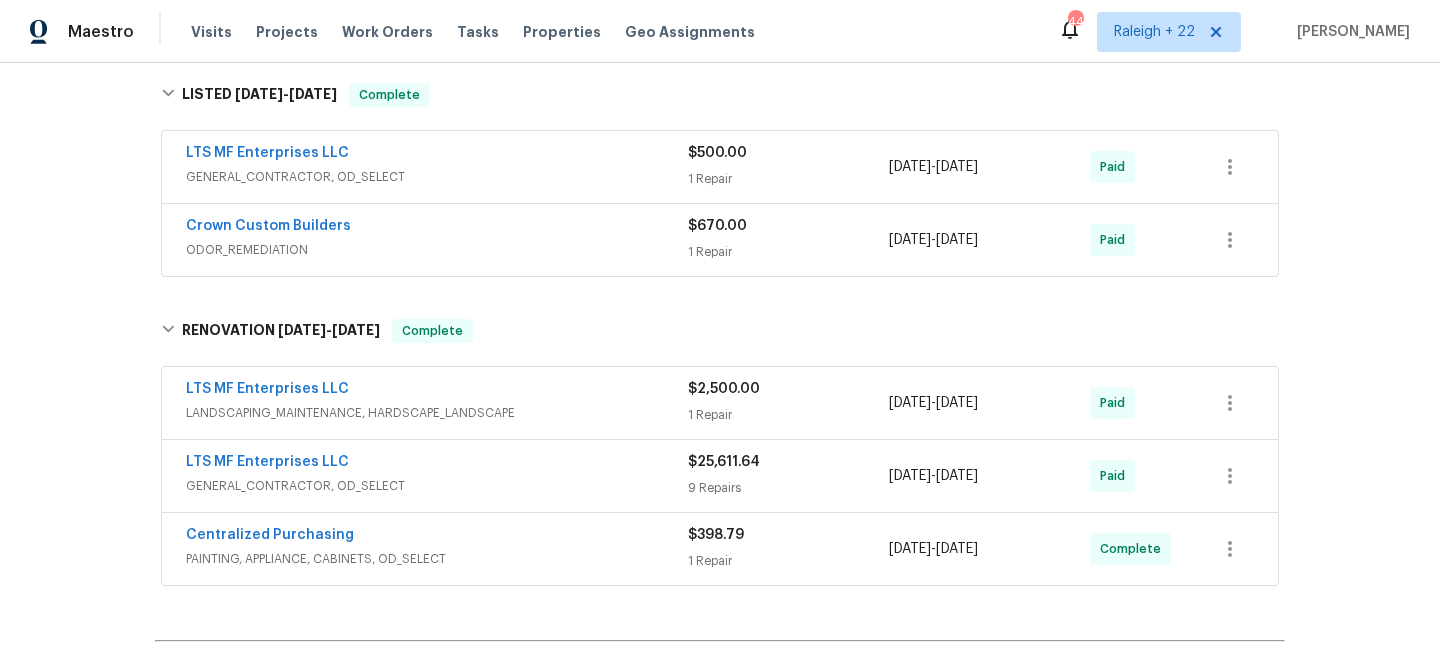 click on "LTS MF Enterprises LLC LANDSCAPING_MAINTENANCE, HARDSCAPE_LANDSCAPE" at bounding box center [437, 403] 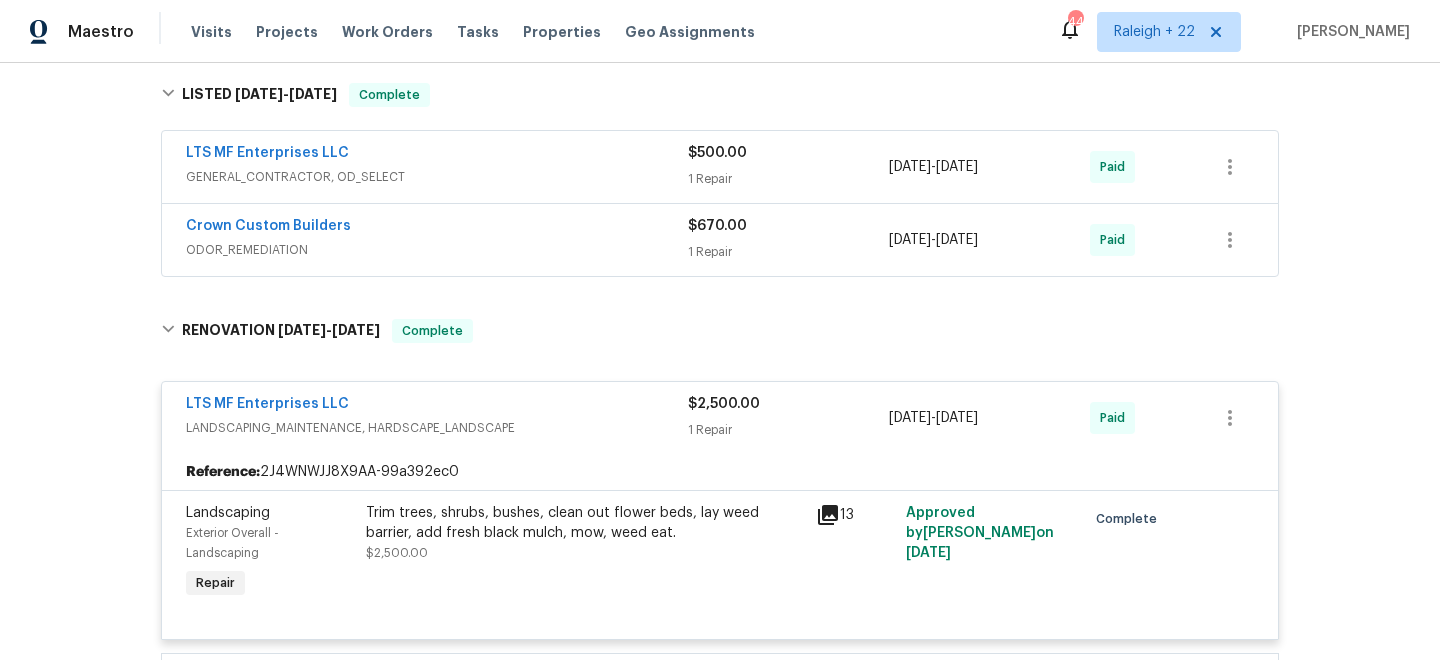 click on "LTS MF Enterprises LLC" at bounding box center [267, 404] 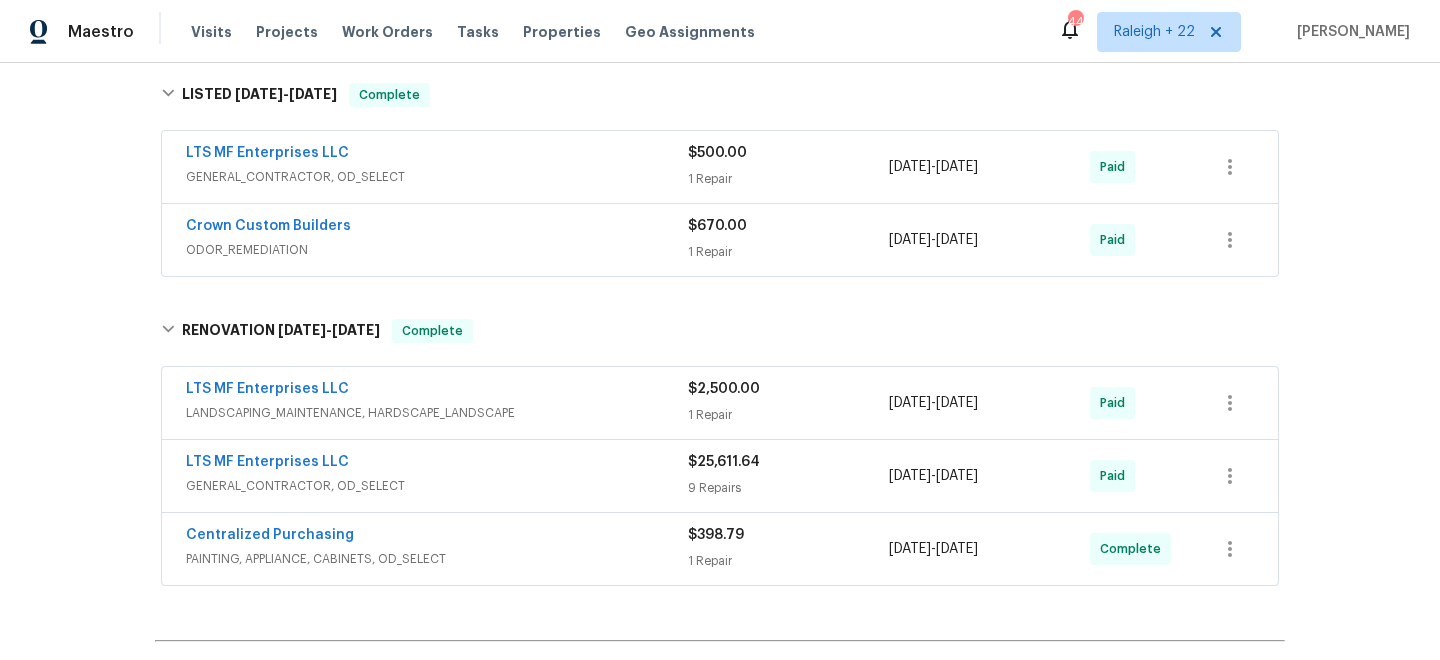 click on "LANDSCAPING_MAINTENANCE, HARDSCAPE_LANDSCAPE" at bounding box center (437, 413) 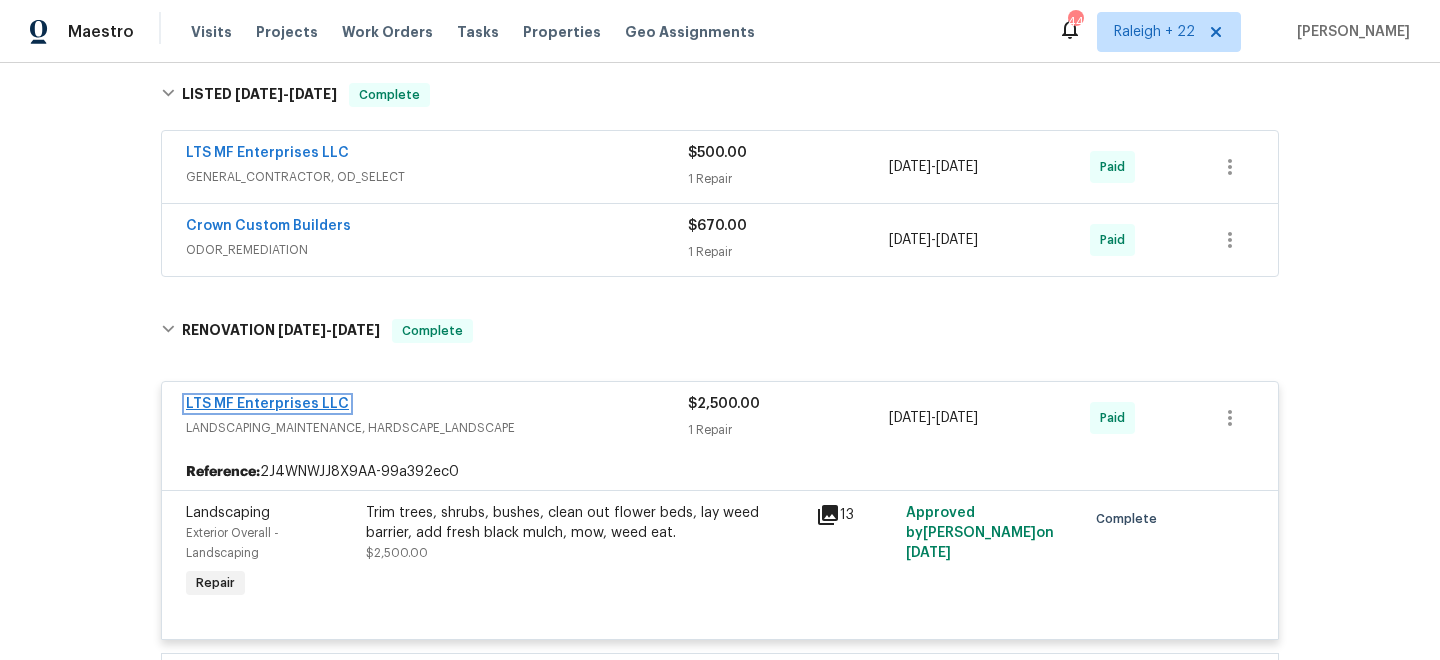 click on "LTS MF Enterprises LLC" at bounding box center (267, 404) 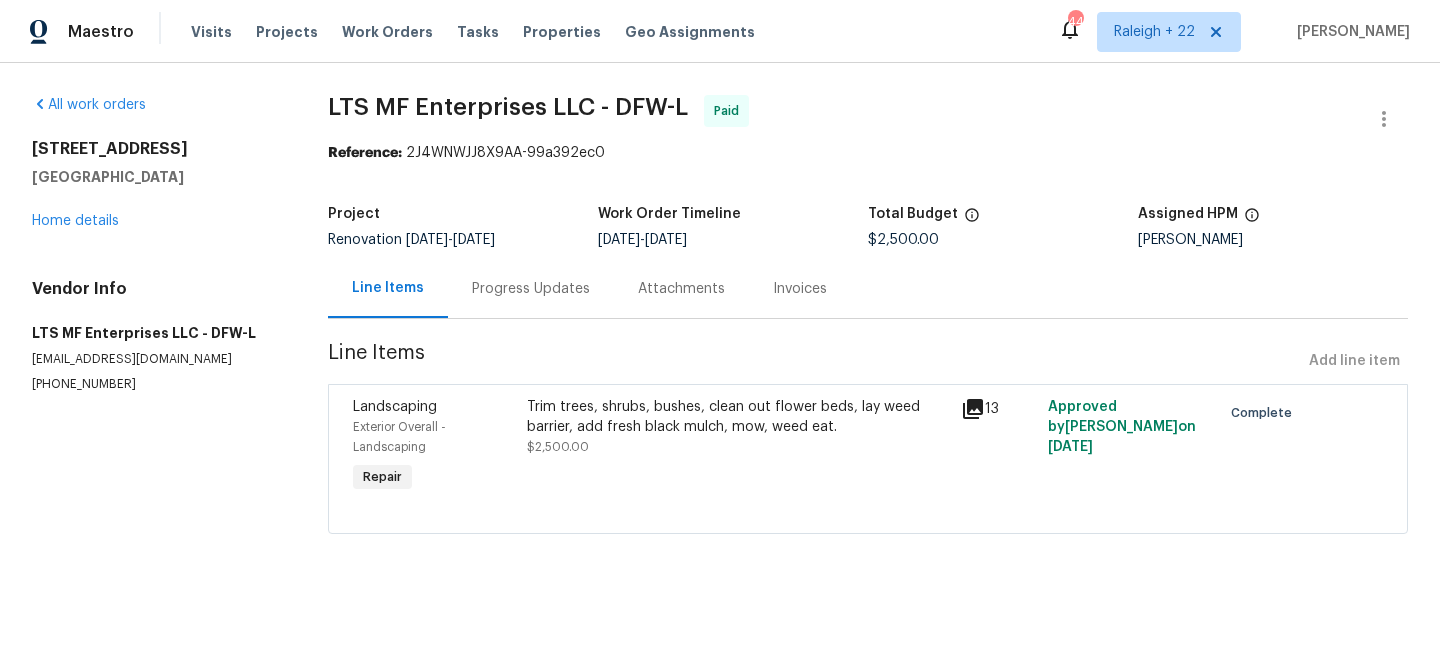 drag, startPoint x: 597, startPoint y: 239, endPoint x: 722, endPoint y: 252, distance: 125.67418 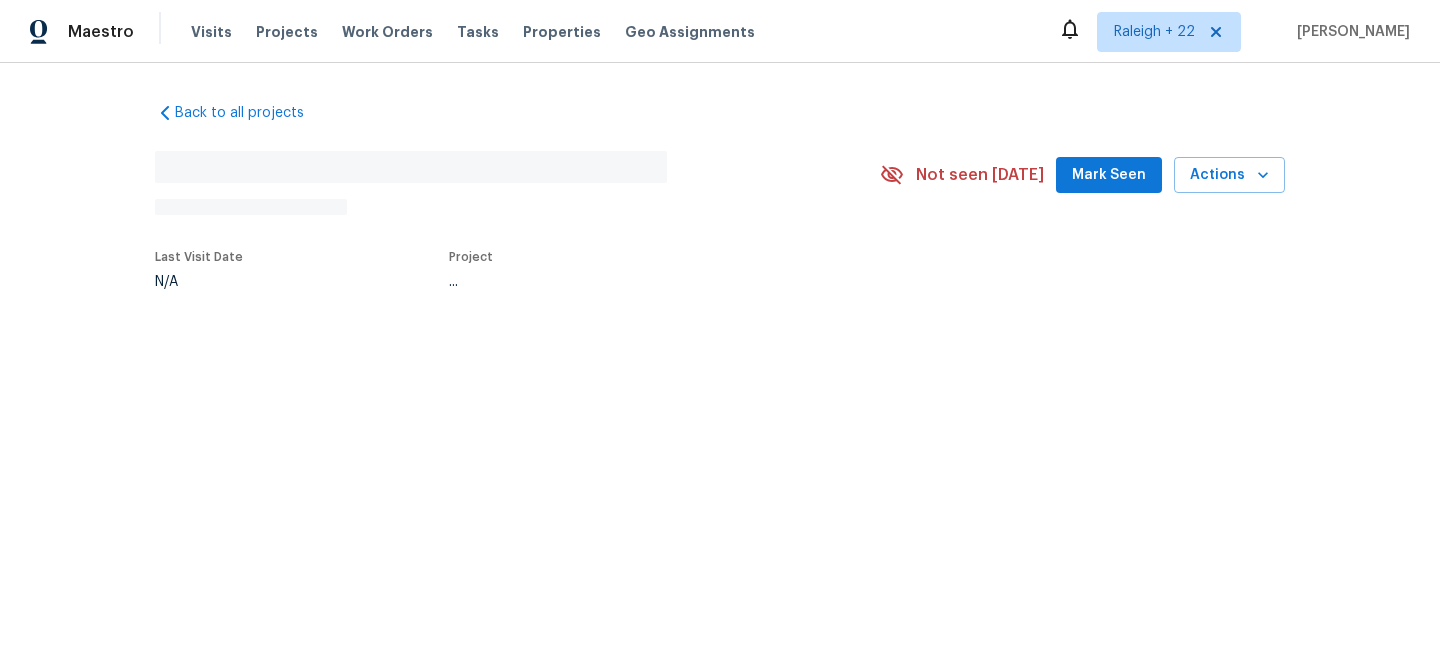 scroll, scrollTop: 0, scrollLeft: 0, axis: both 